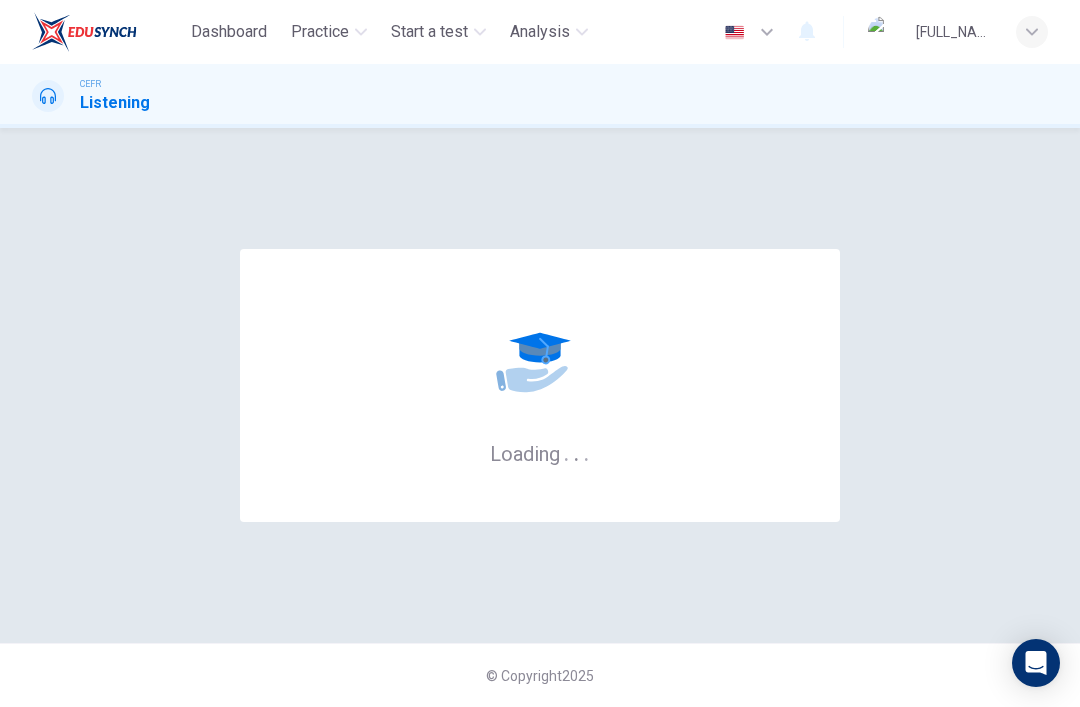 scroll, scrollTop: 0, scrollLeft: 0, axis: both 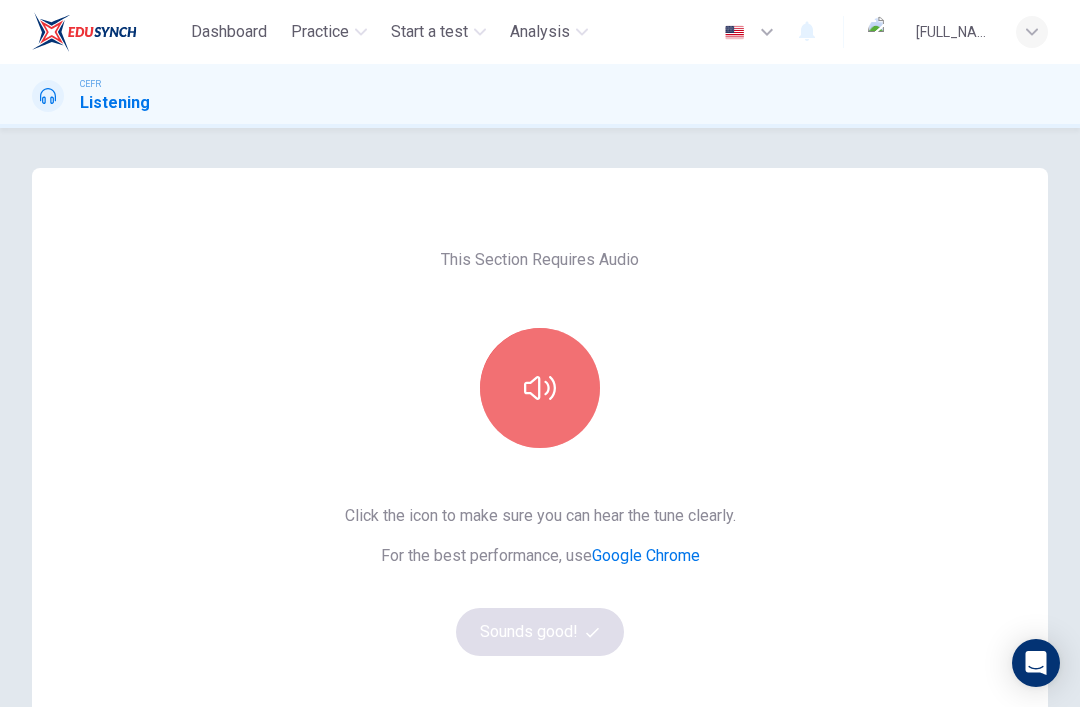 click at bounding box center [540, 388] 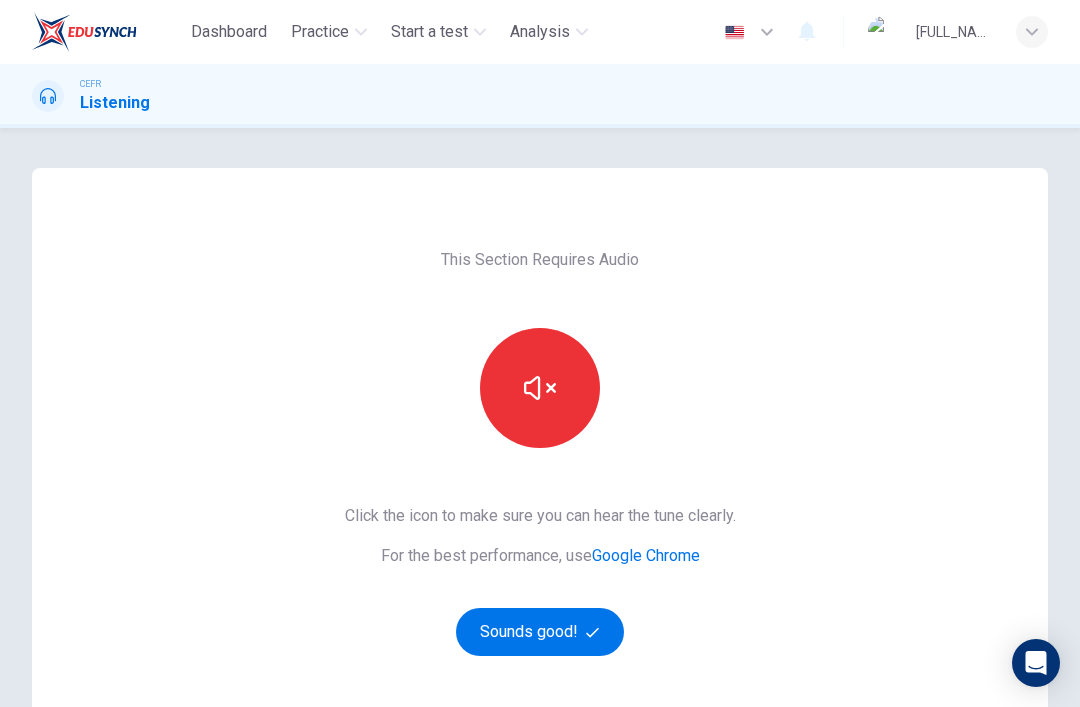 click on "Sounds good!" at bounding box center (540, 632) 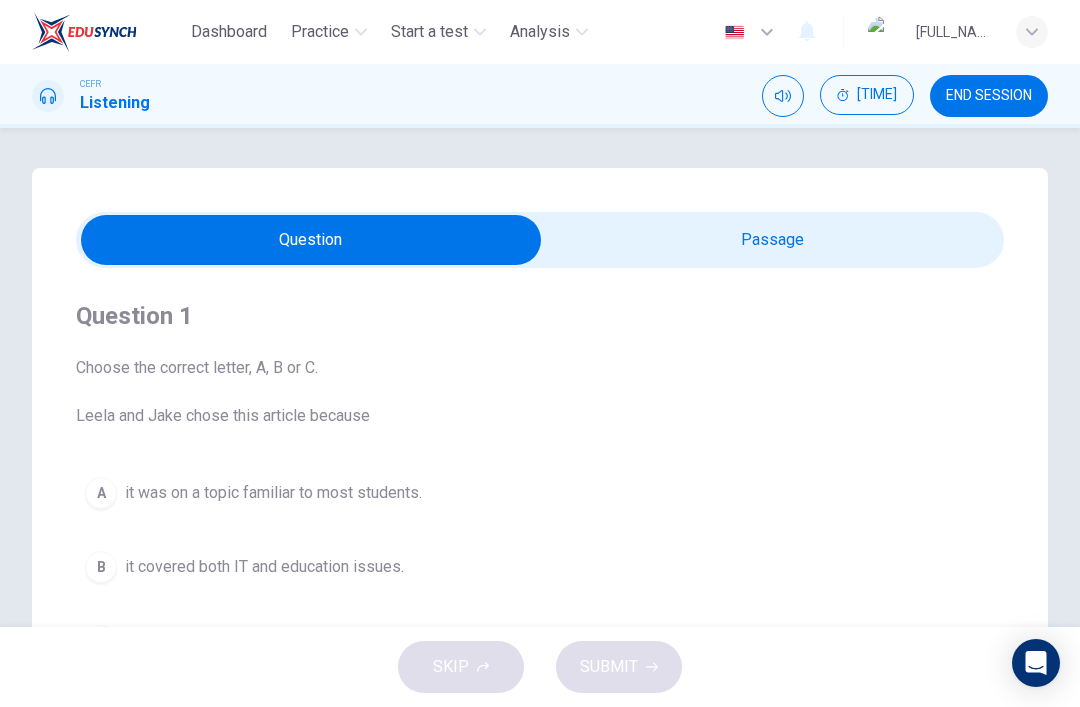 click at bounding box center [311, 240] 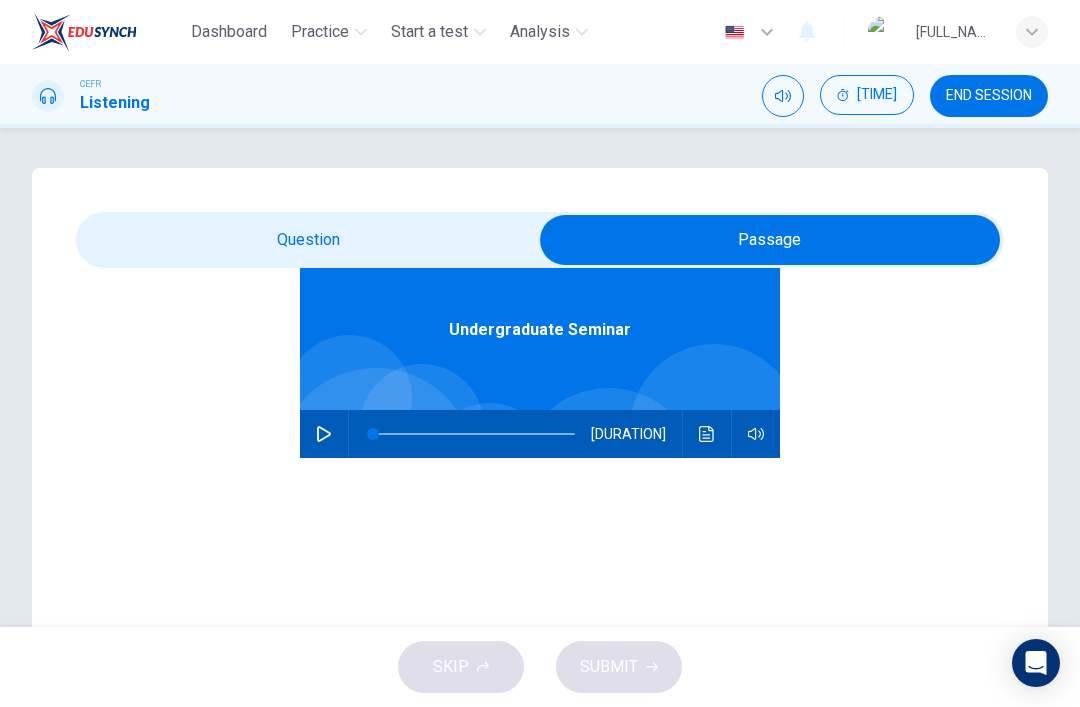 scroll, scrollTop: 114, scrollLeft: 0, axis: vertical 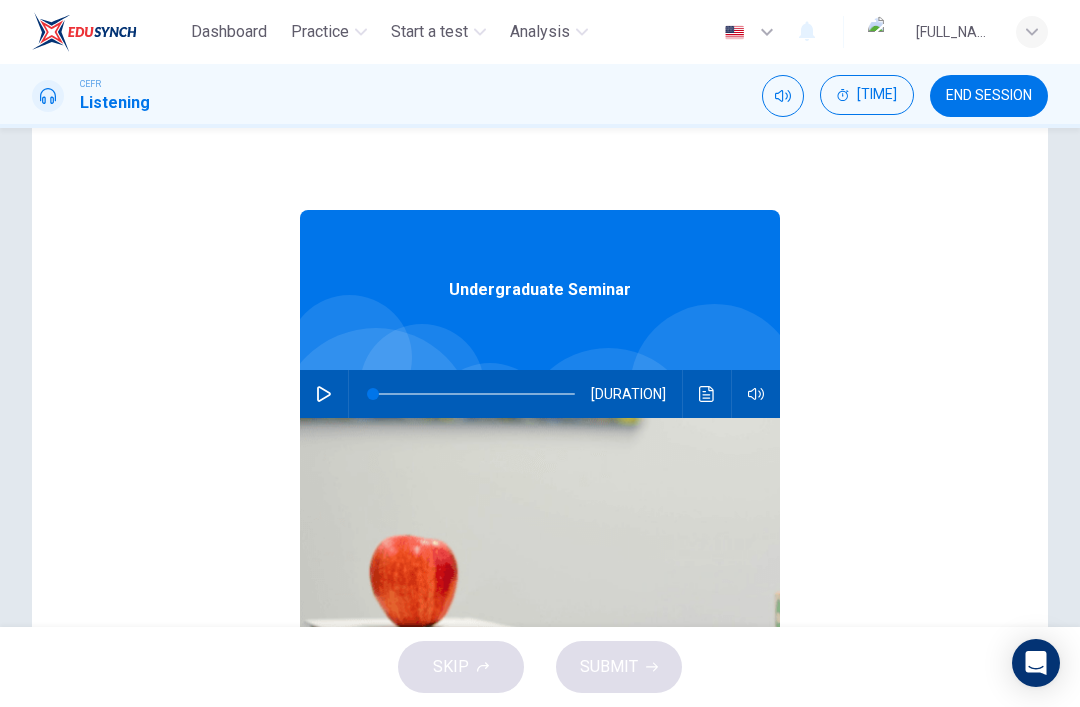 click at bounding box center (324, 394) 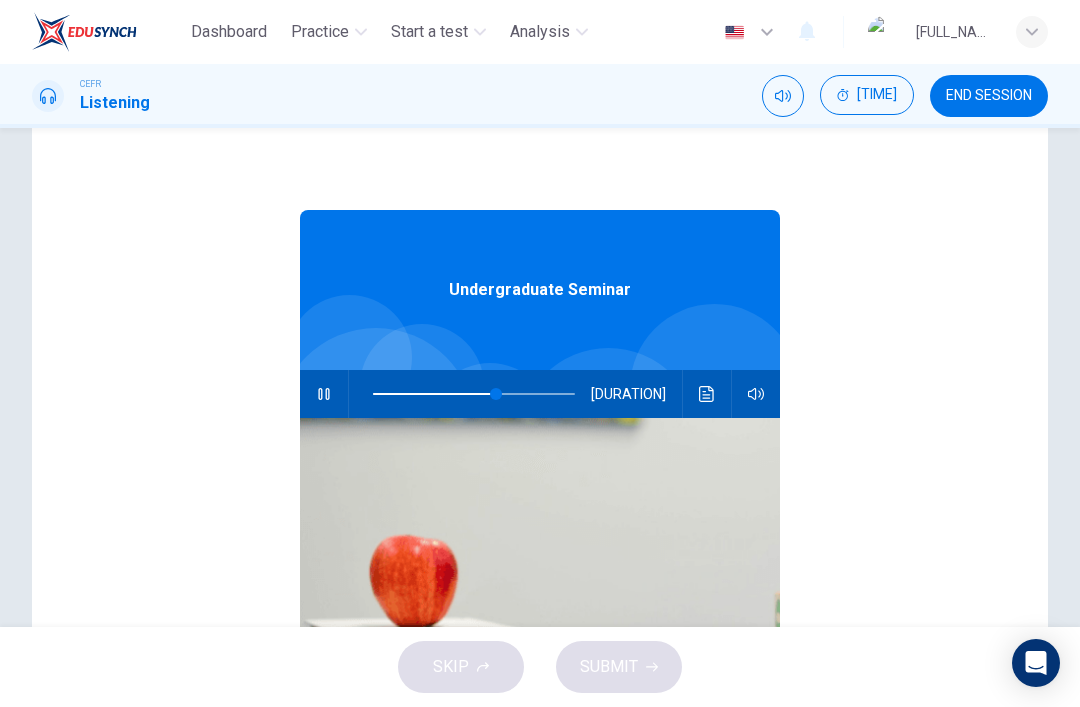 scroll, scrollTop: 0, scrollLeft: 0, axis: both 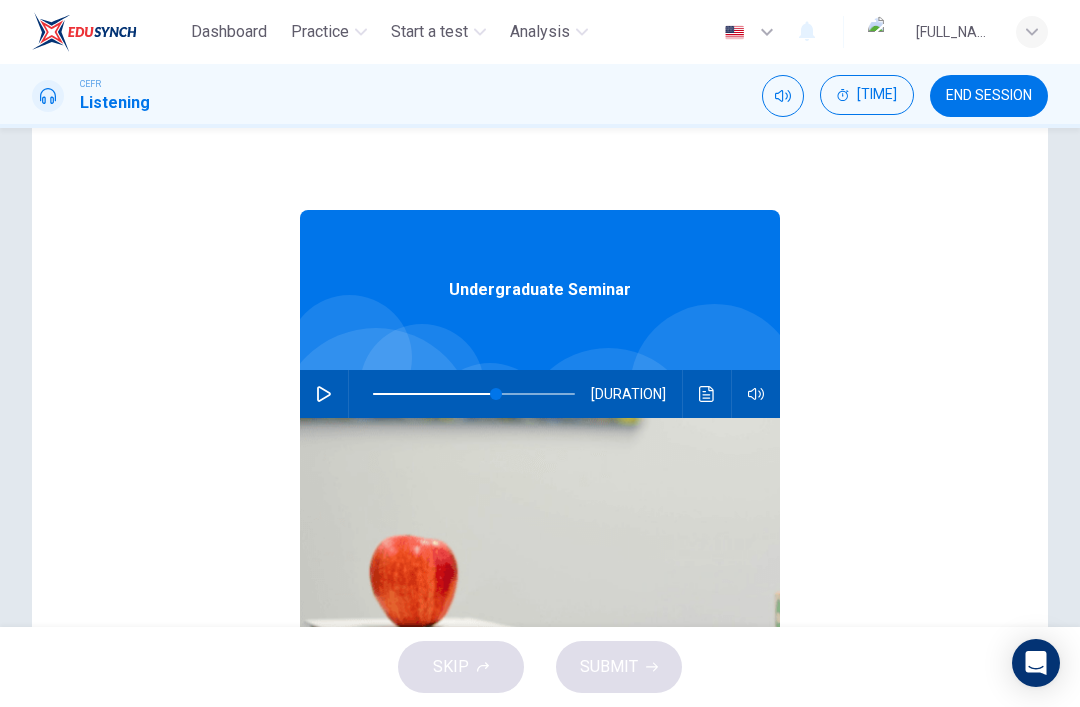 click at bounding box center [707, 394] 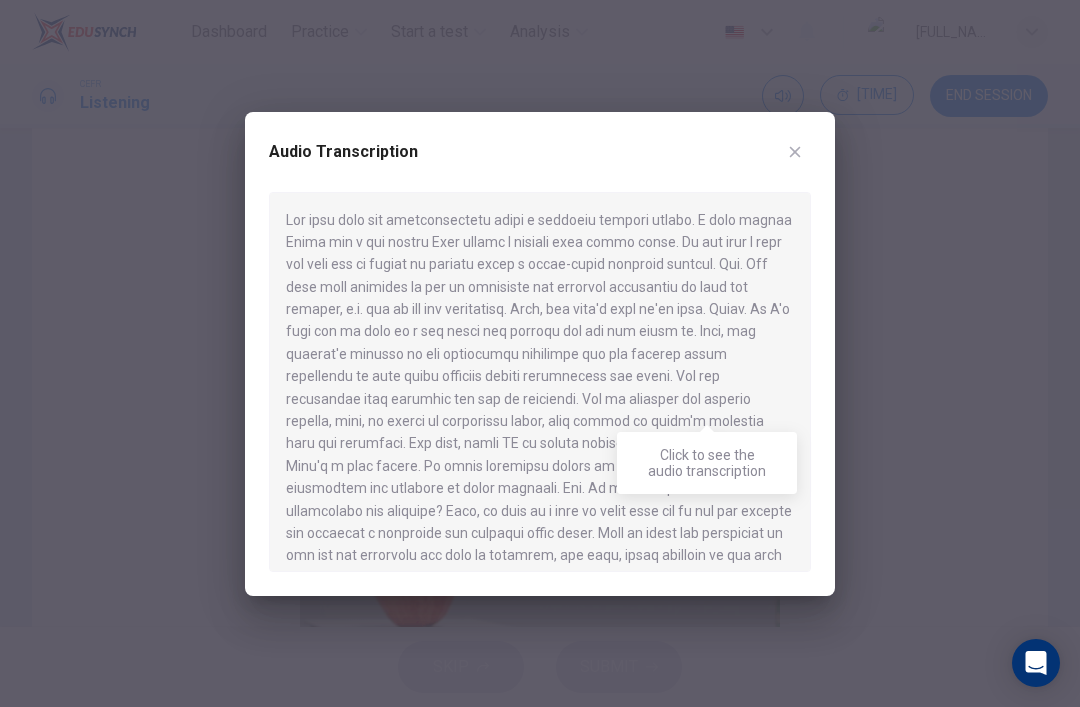 click at bounding box center (540, 353) 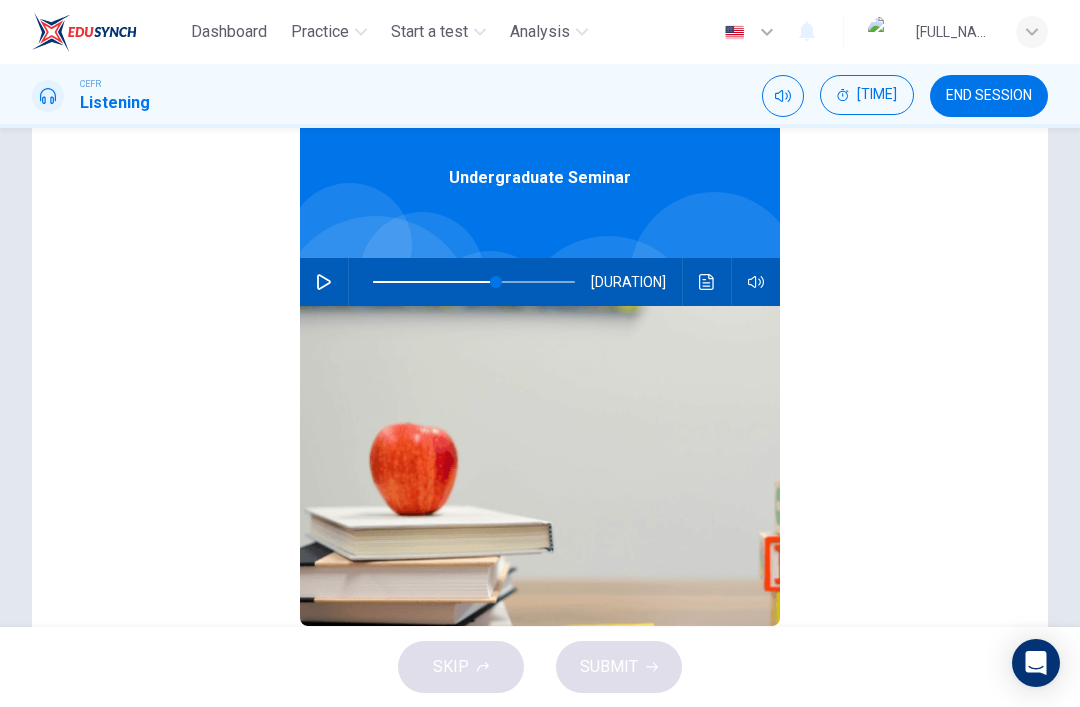 scroll, scrollTop: 112, scrollLeft: 0, axis: vertical 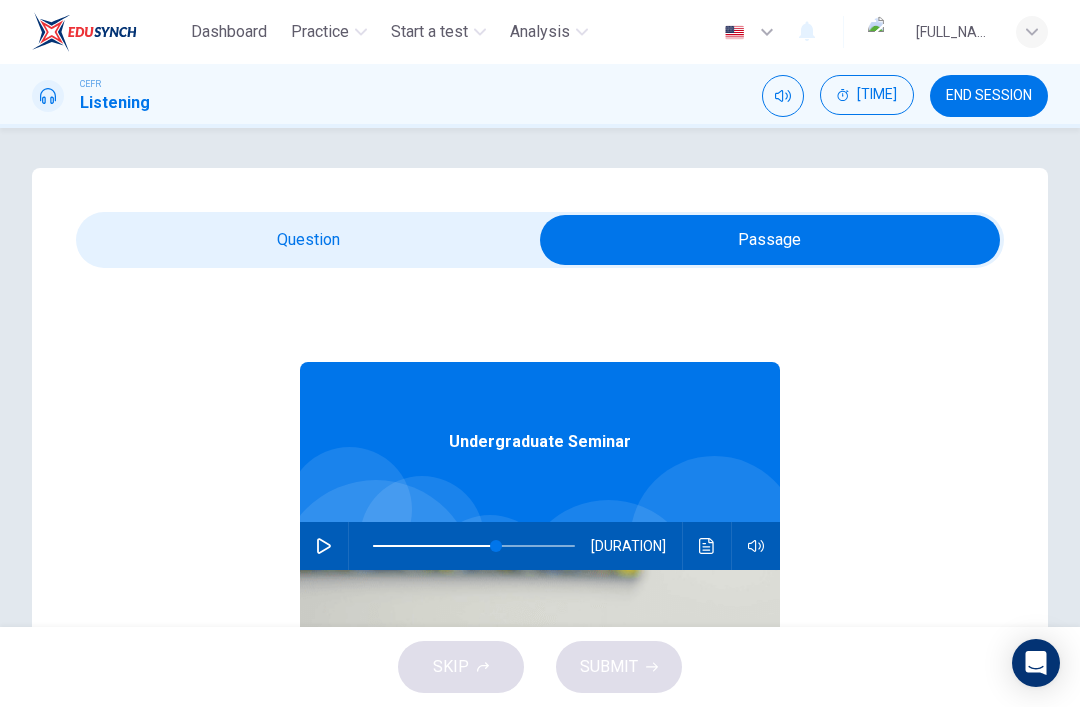click at bounding box center [770, 240] 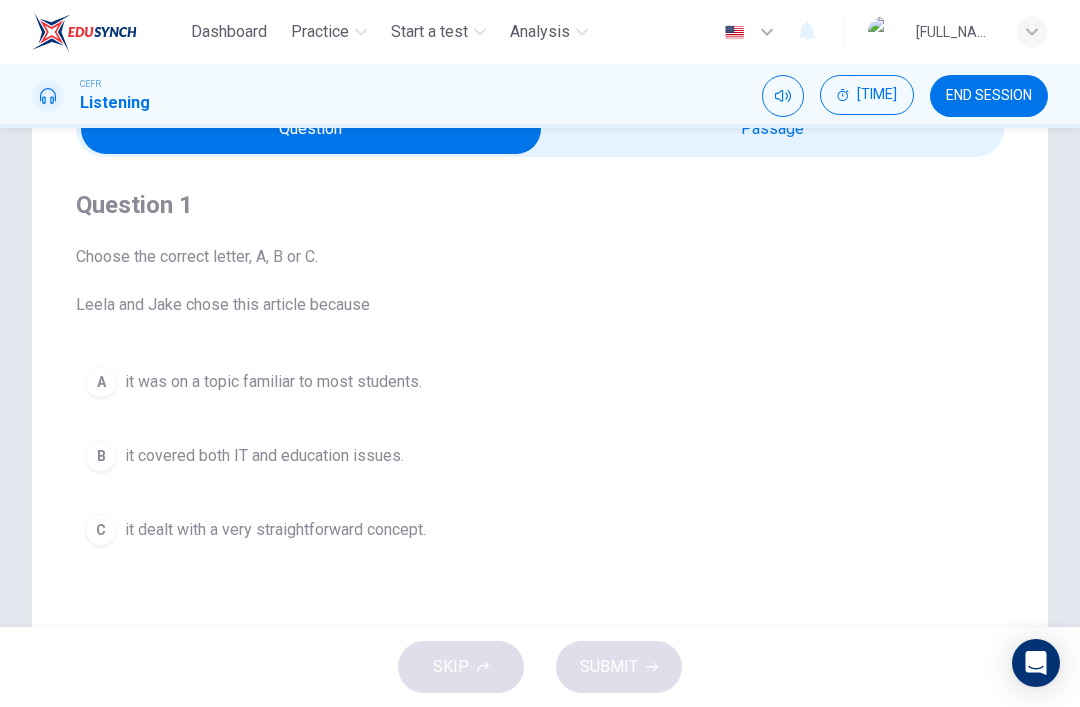 scroll, scrollTop: 113, scrollLeft: 0, axis: vertical 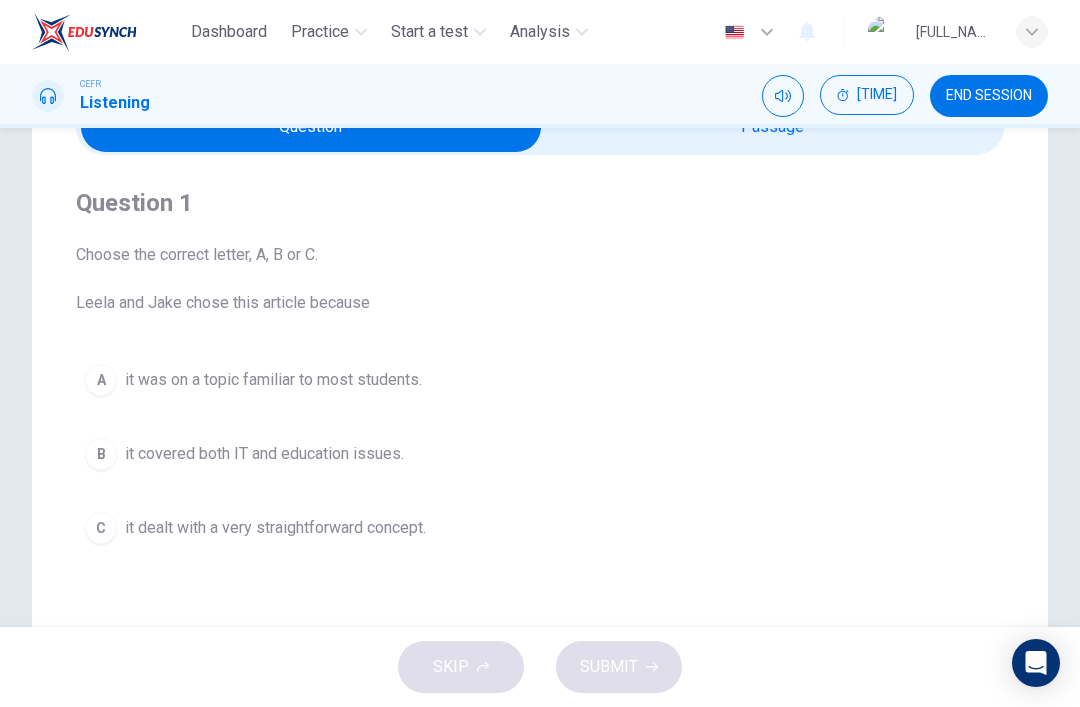 click on "A it was on a topic familiar to most students." at bounding box center [540, 380] 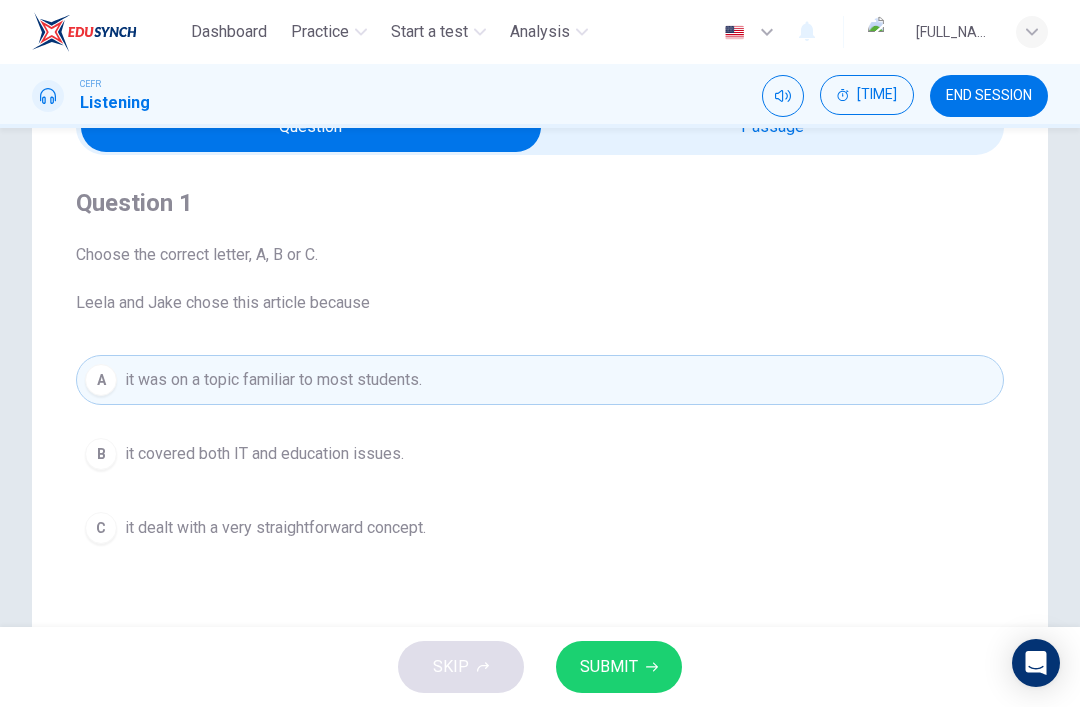 click on "SUBMIT" at bounding box center [619, 667] 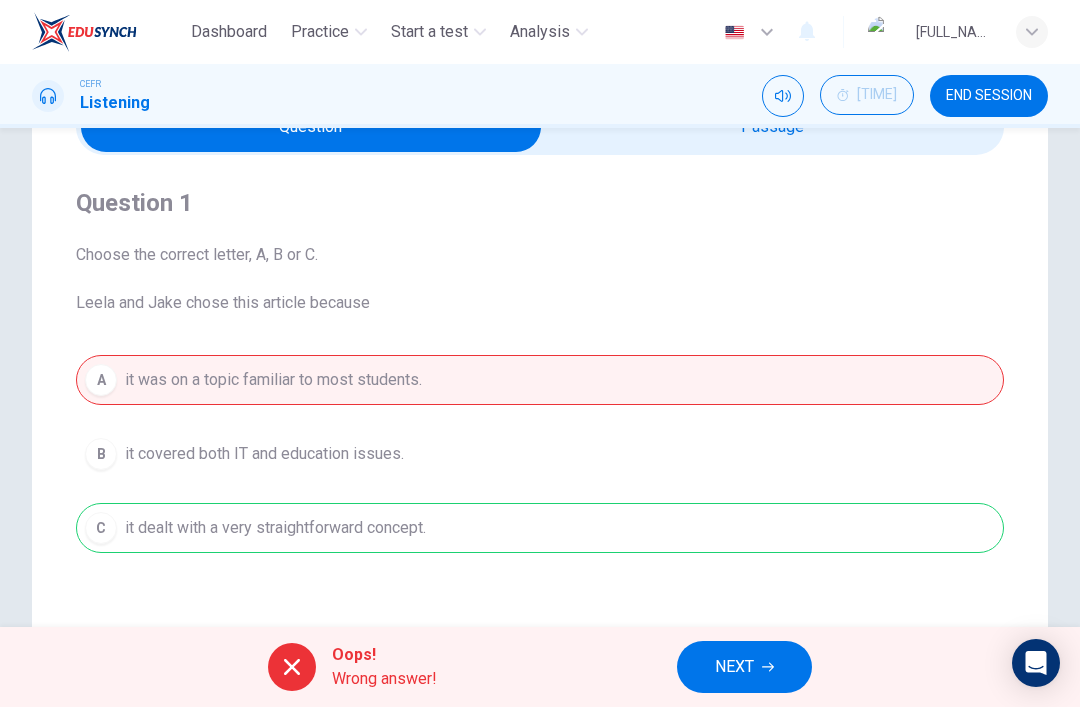 click on "NEXT" at bounding box center (744, 667) 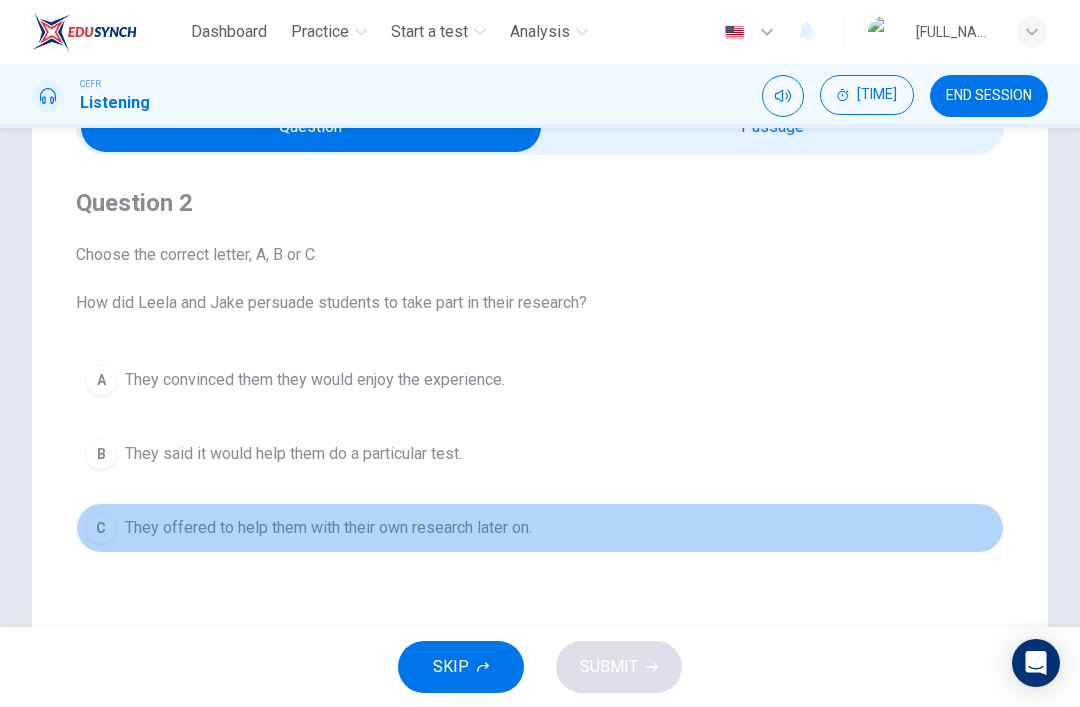 click on "C" at bounding box center [101, 380] 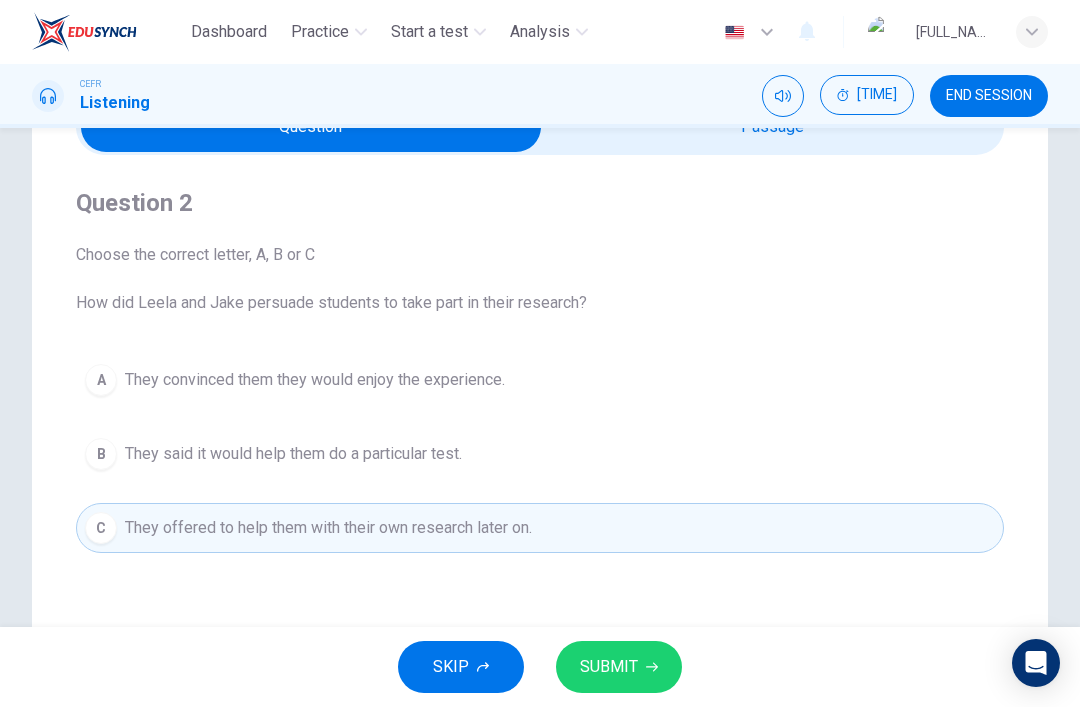 click on "SUBMIT" at bounding box center [619, 667] 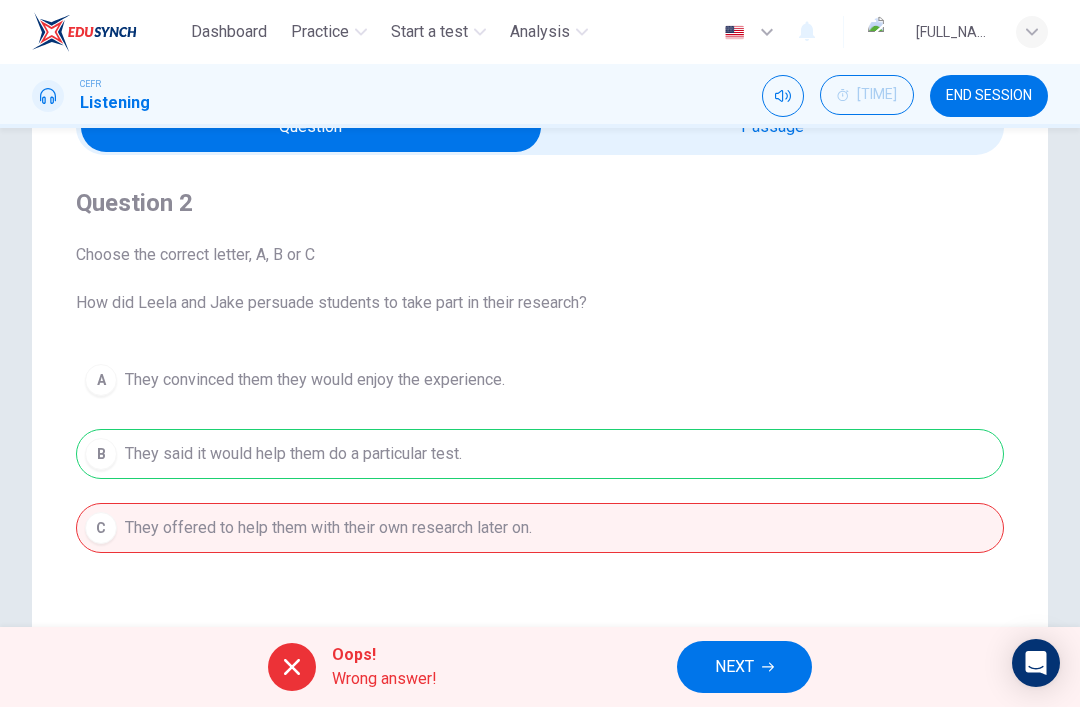 click on "NEXT" at bounding box center (744, 667) 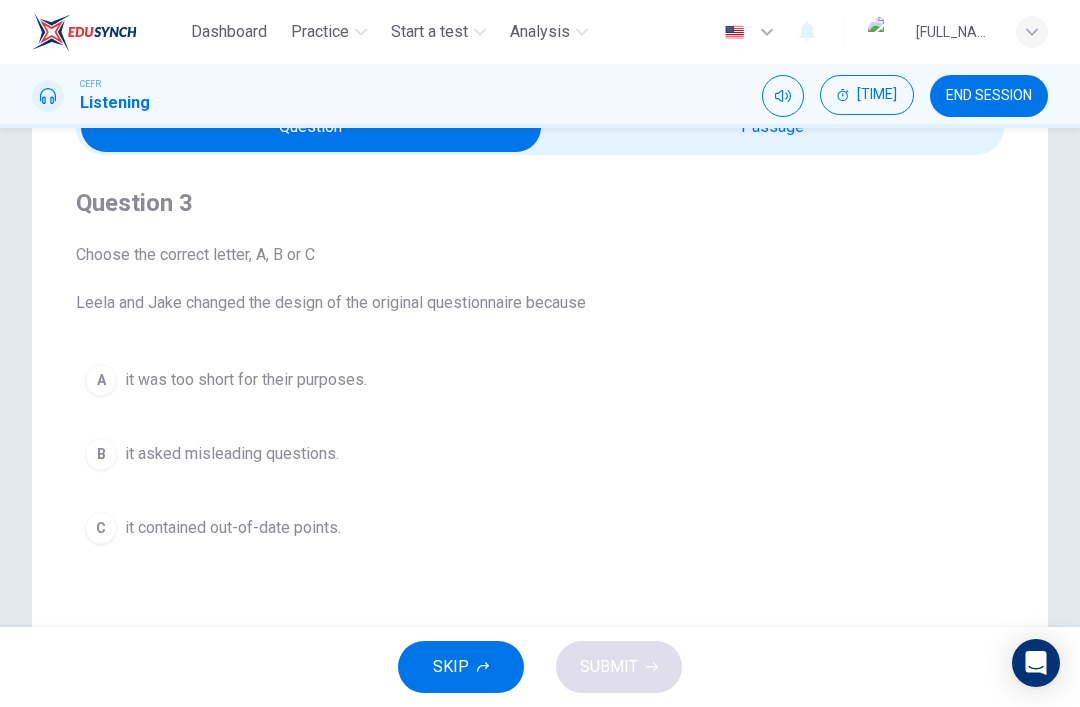 click on "it contained out-of-date points." at bounding box center [246, 380] 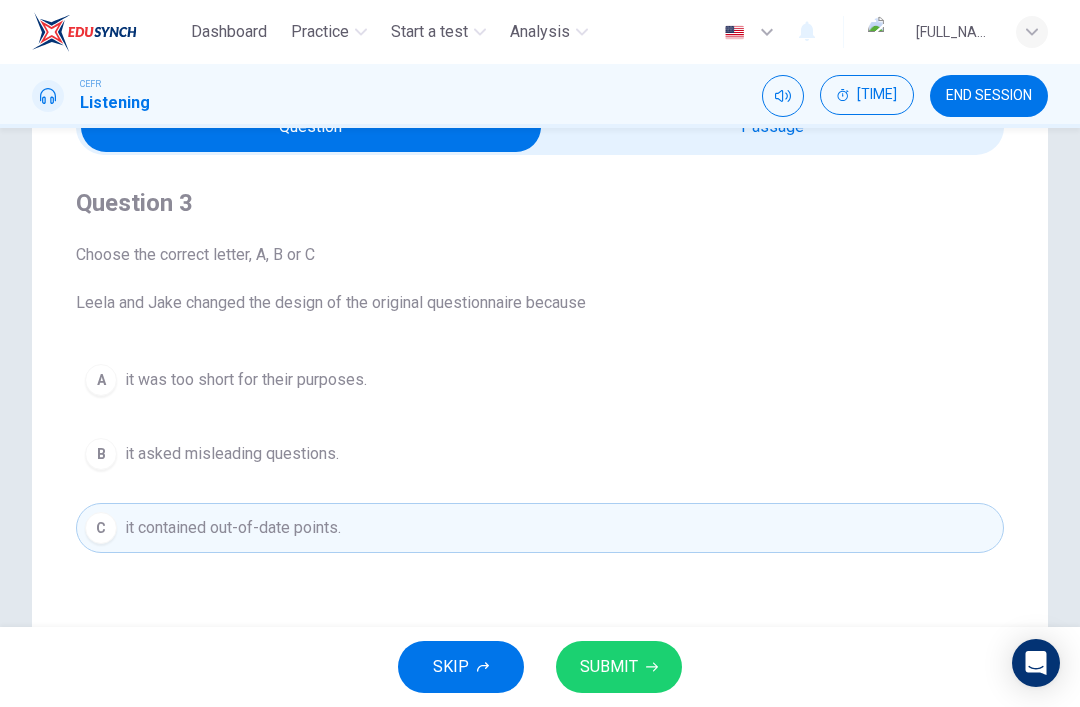 click on "SUBMIT" at bounding box center (609, 667) 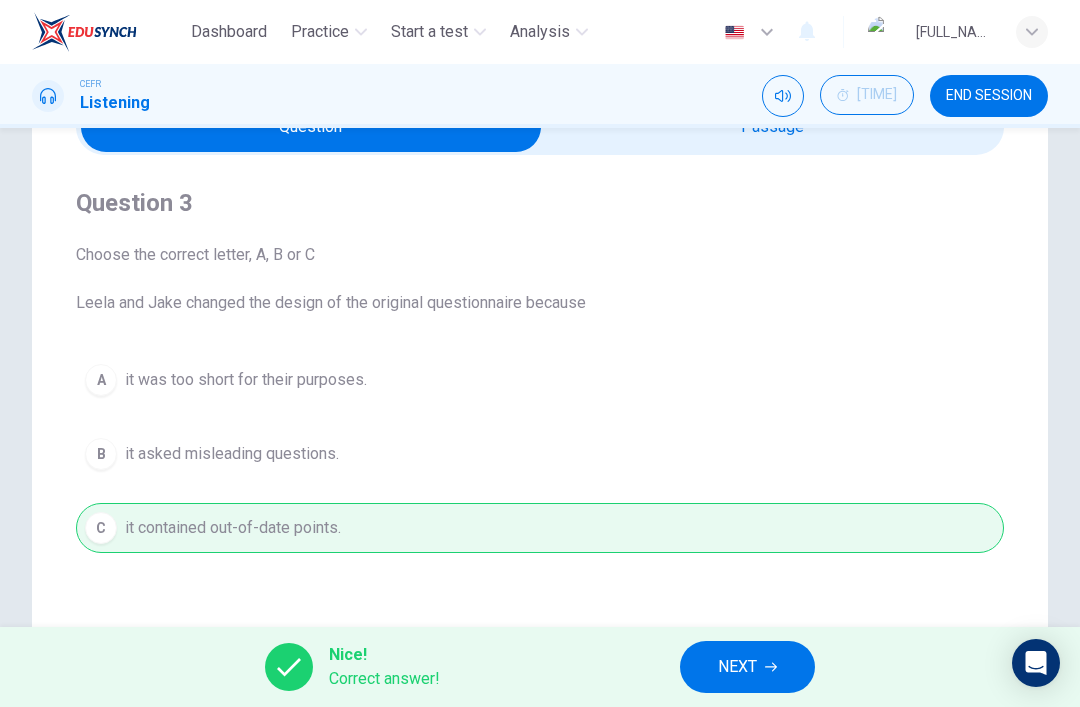 click on "NEXT" at bounding box center [737, 667] 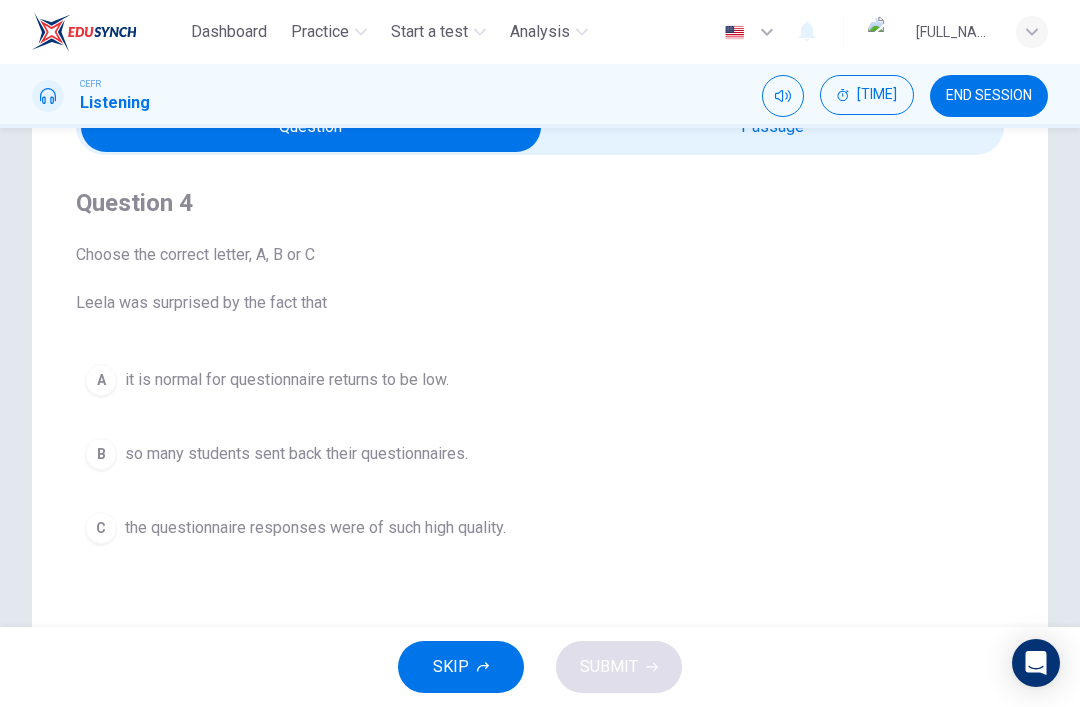 click on "C the questionnaire responses were of such high quality." at bounding box center (540, 528) 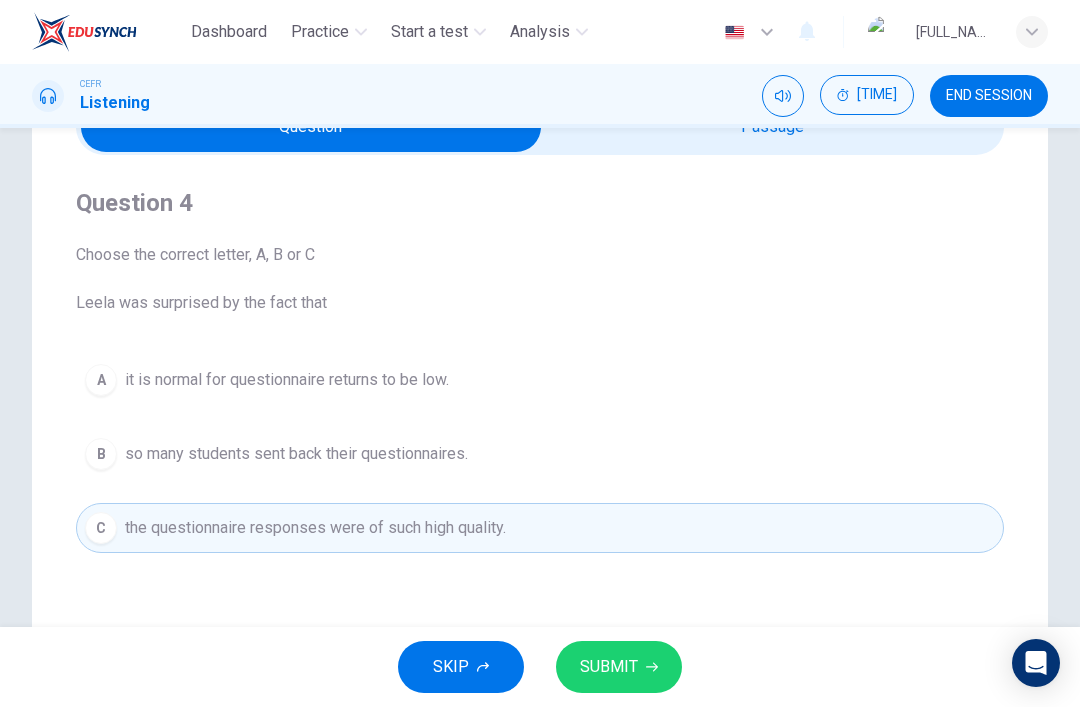 click on "SUBMIT" at bounding box center (609, 667) 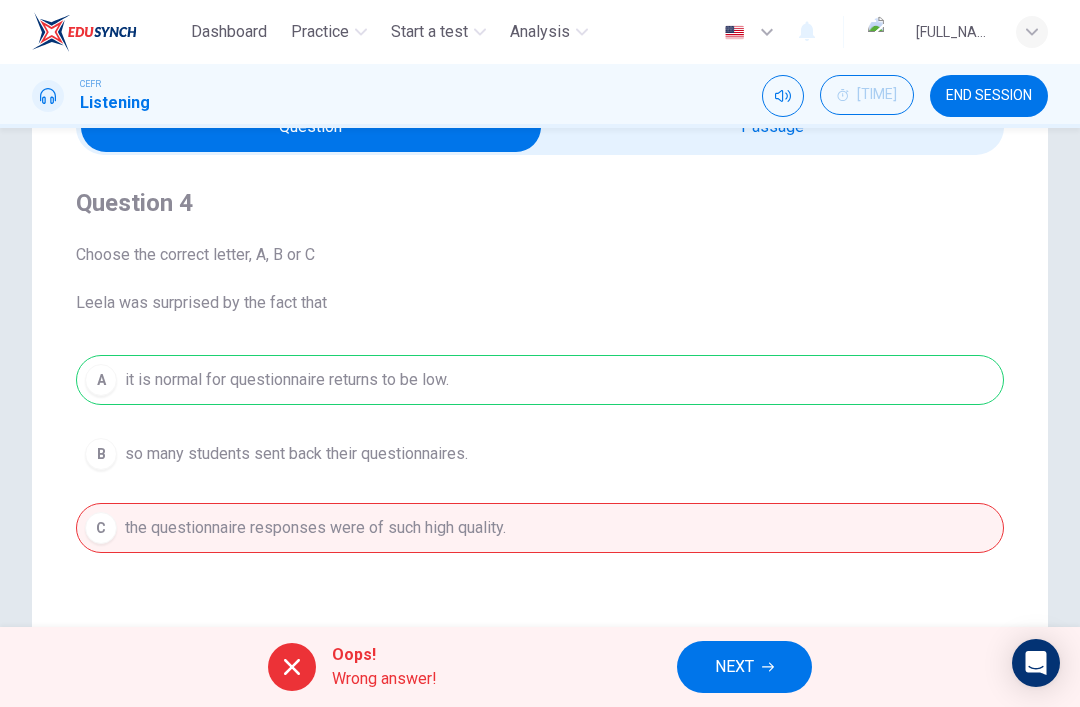 click on "Question Passage Question 4 Choose the correct letter, A, B or C Leela was surprised by the fact that A it is normal for questionnaire returns to be low. B so many students sent back their questionnaires. C the questionnaire responses were of such high quality. Undergraduate Seminar [TIME]" at bounding box center [540, 457] 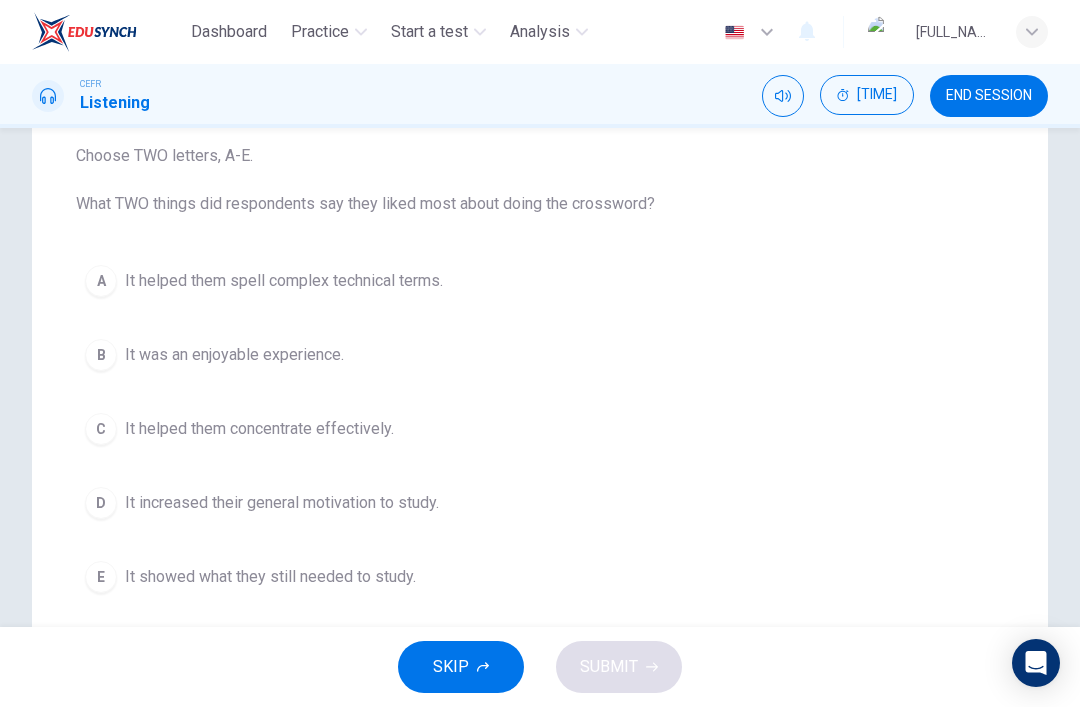 scroll, scrollTop: 214, scrollLeft: 0, axis: vertical 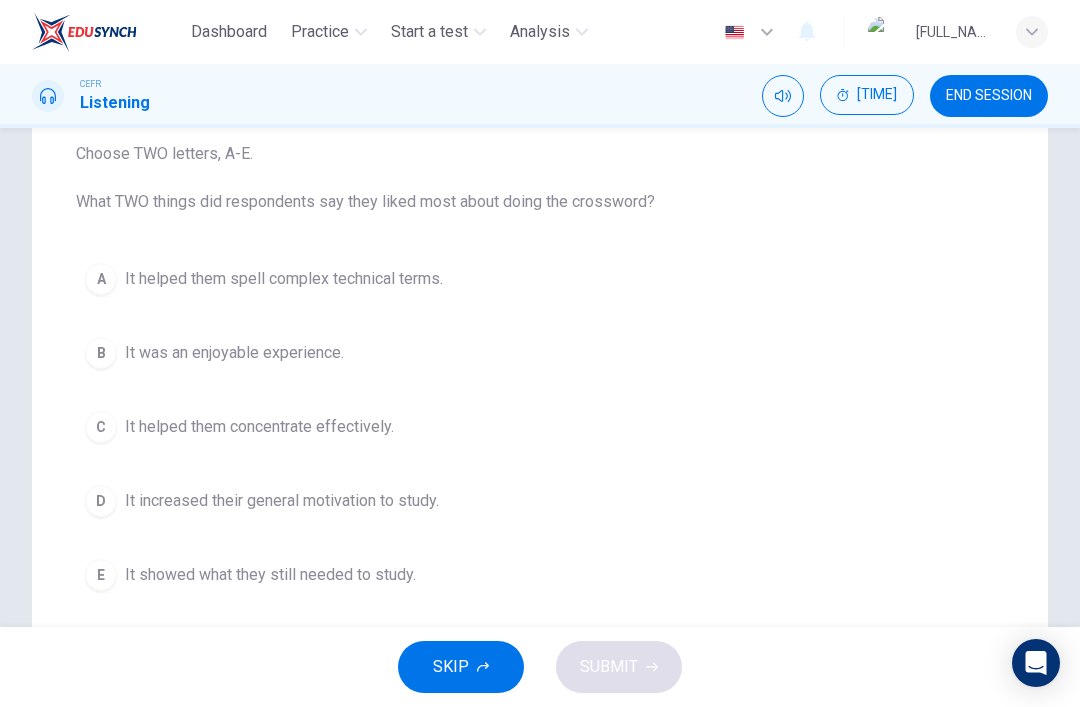 click on "A" at bounding box center (101, 279) 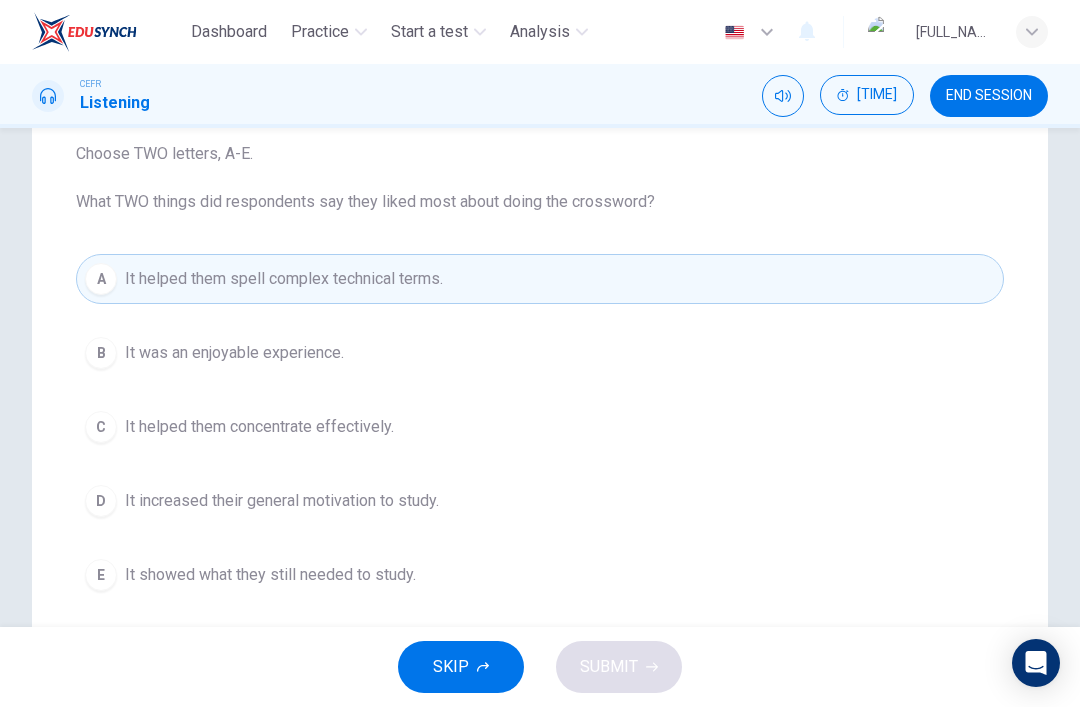 click on "It was an enjoyable experience." at bounding box center (234, 353) 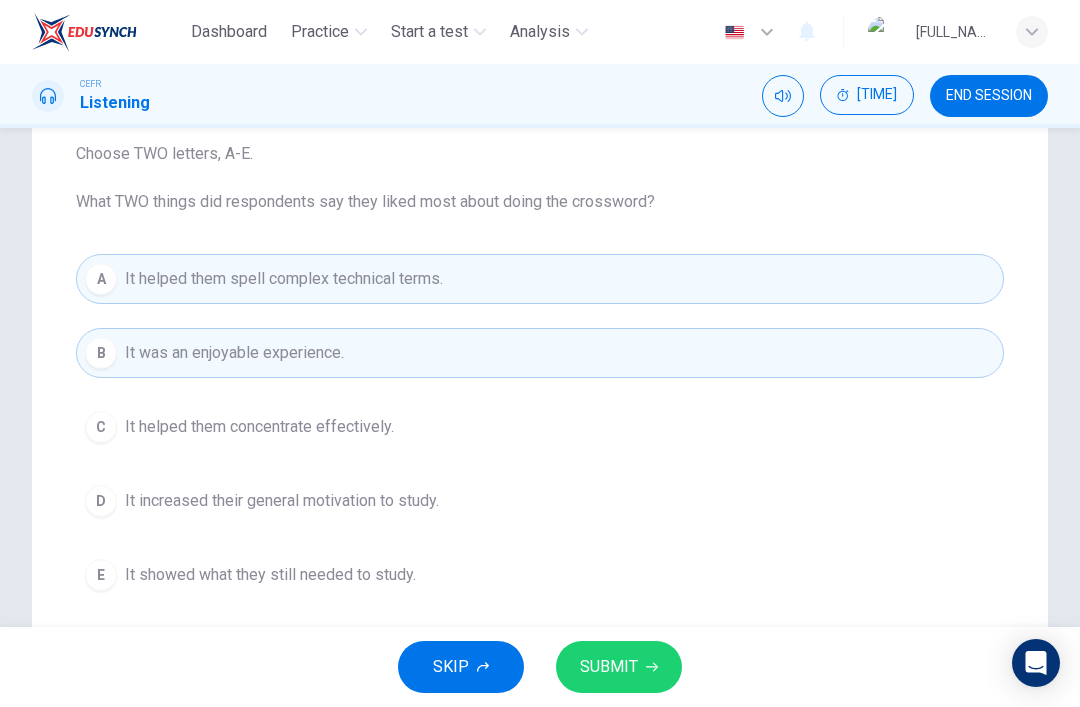 click on "SUBMIT" at bounding box center (609, 667) 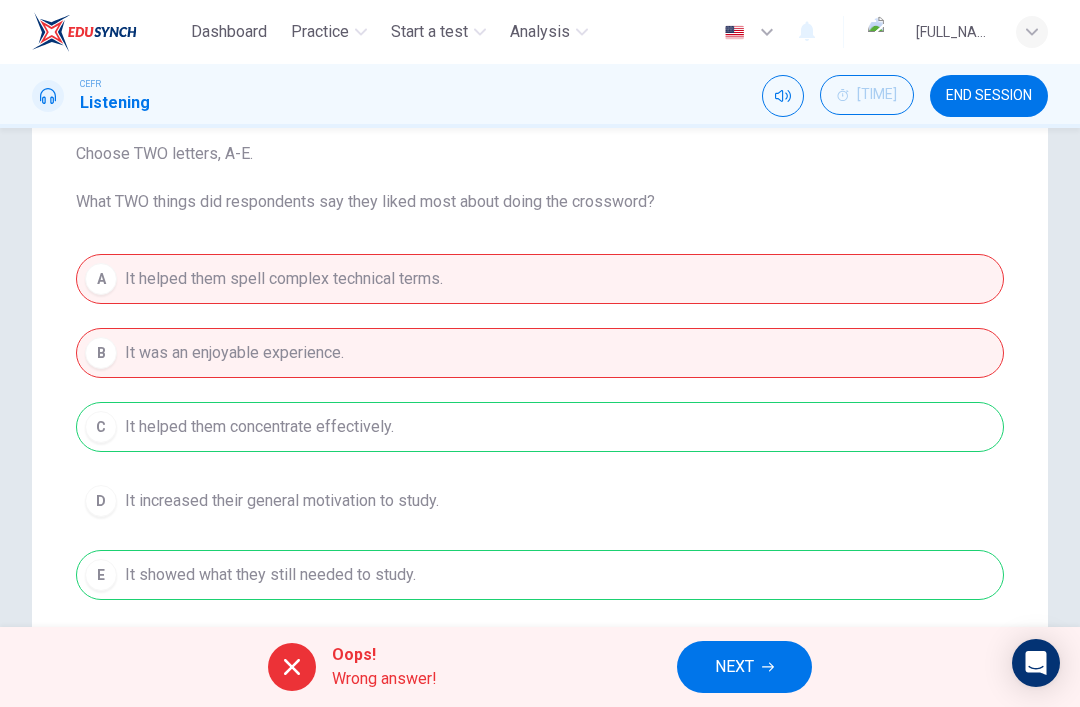 click at bounding box center [768, 667] 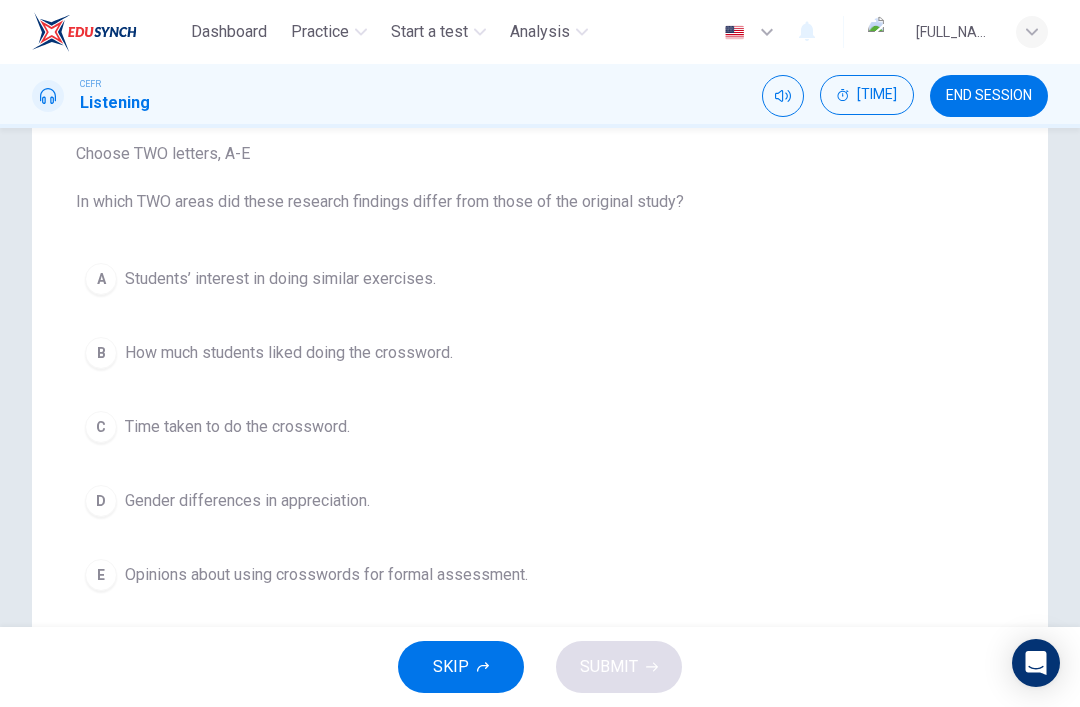 click on "E Opinions about using crosswords for formal assessment." at bounding box center (540, 575) 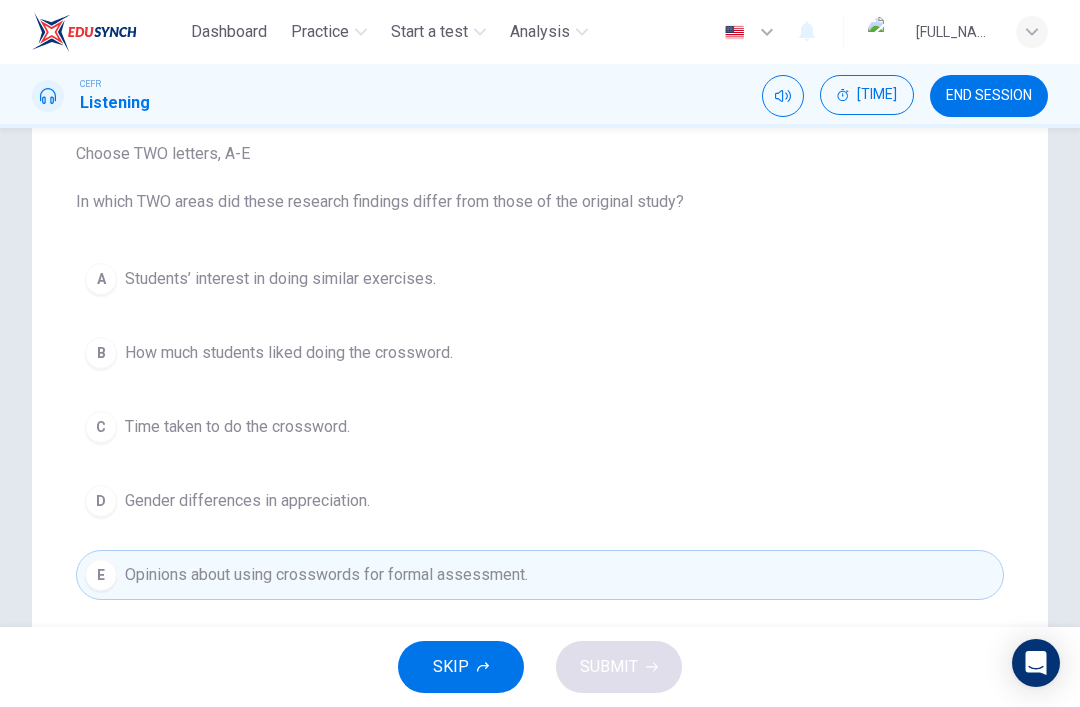 click on "A" at bounding box center (101, 279) 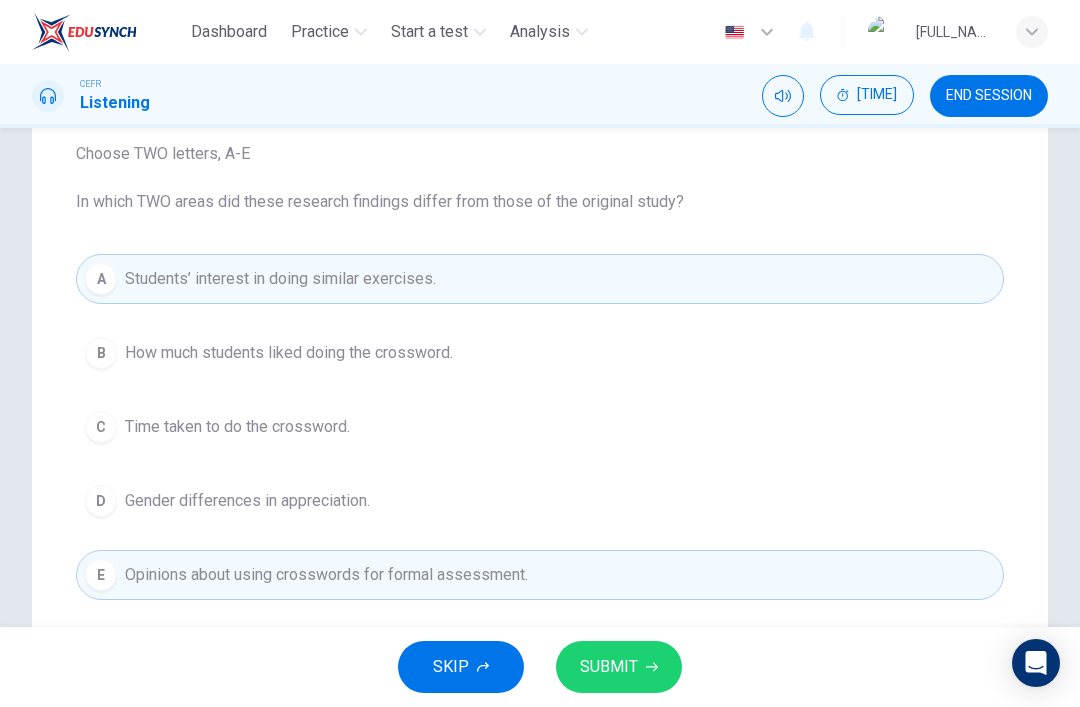 click on "SUBMIT" at bounding box center (619, 667) 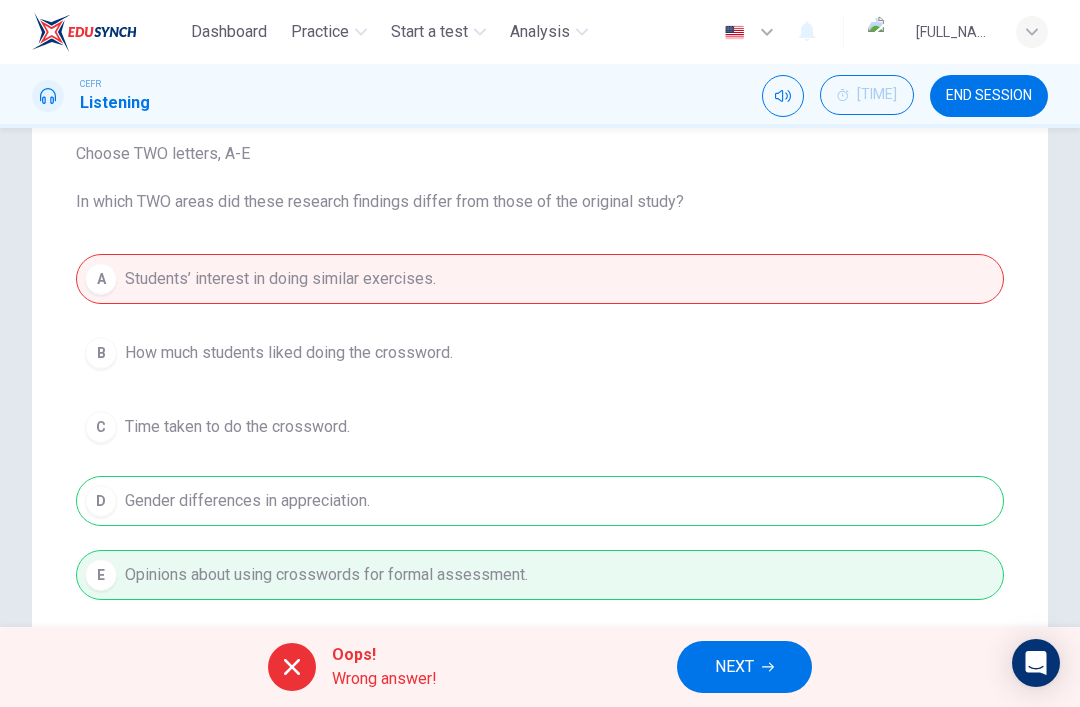 click on "NEXT" at bounding box center [734, 667] 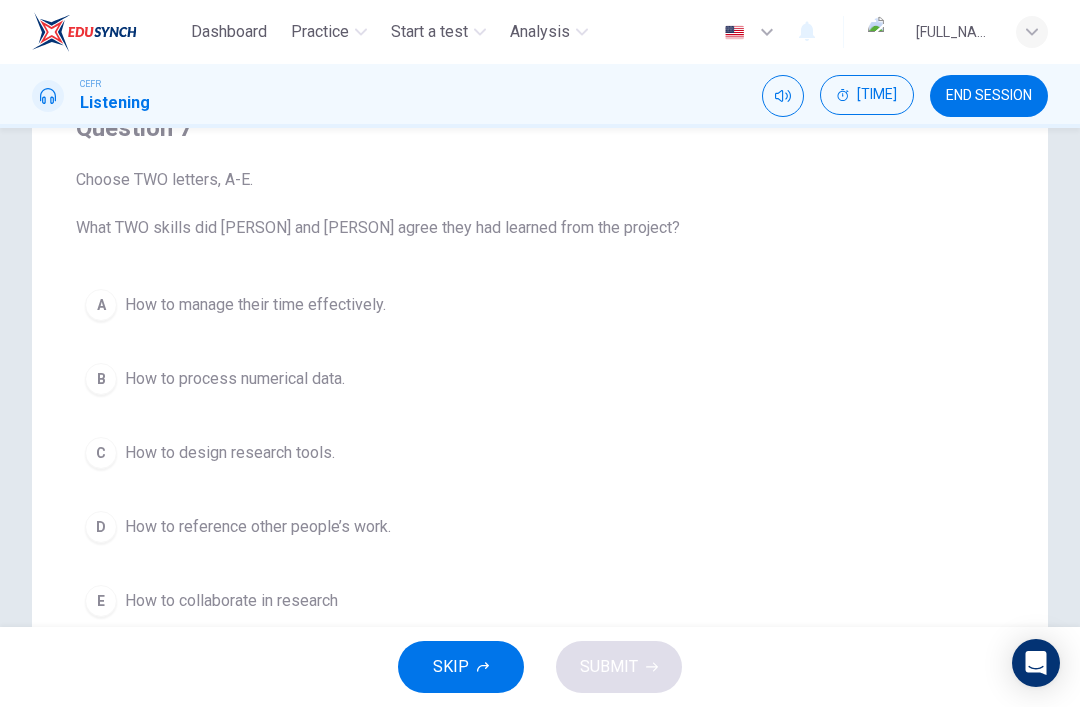scroll, scrollTop: 186, scrollLeft: 0, axis: vertical 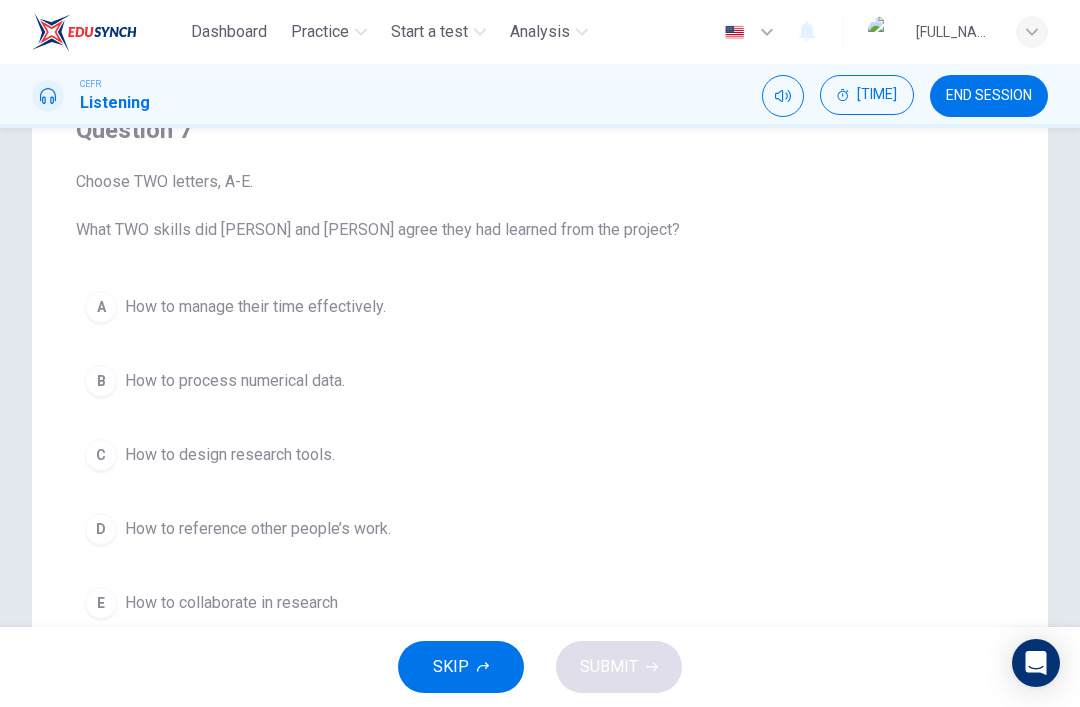 click on "B How to process numerical data." at bounding box center [540, 381] 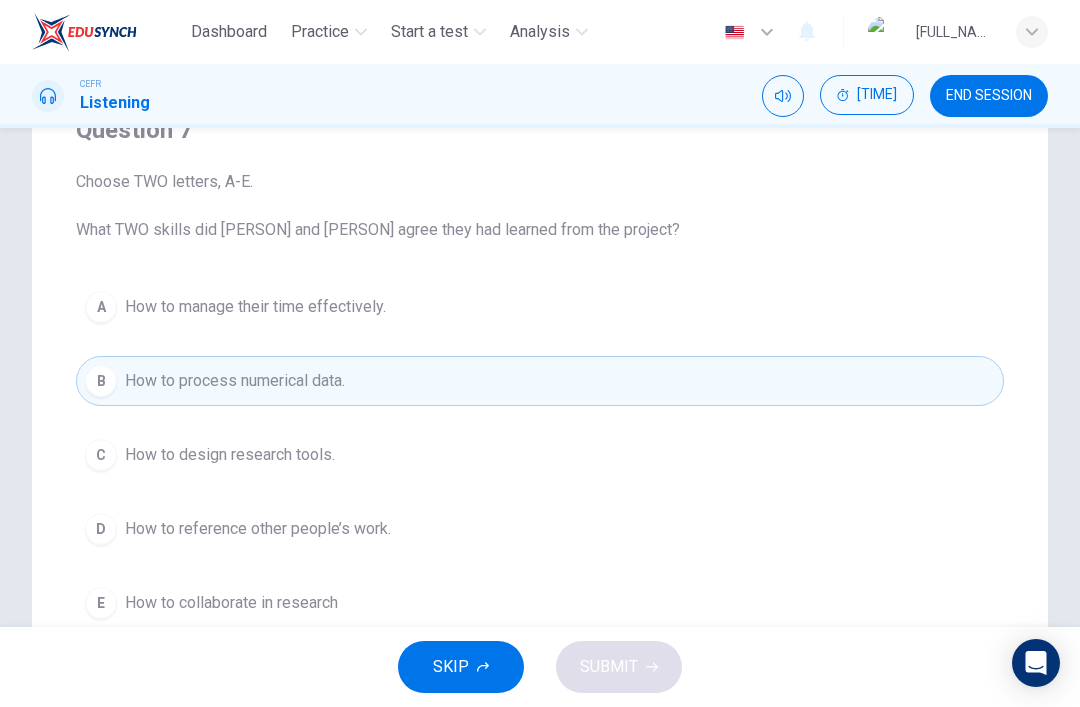 click on "C How to design research tools." at bounding box center [540, 455] 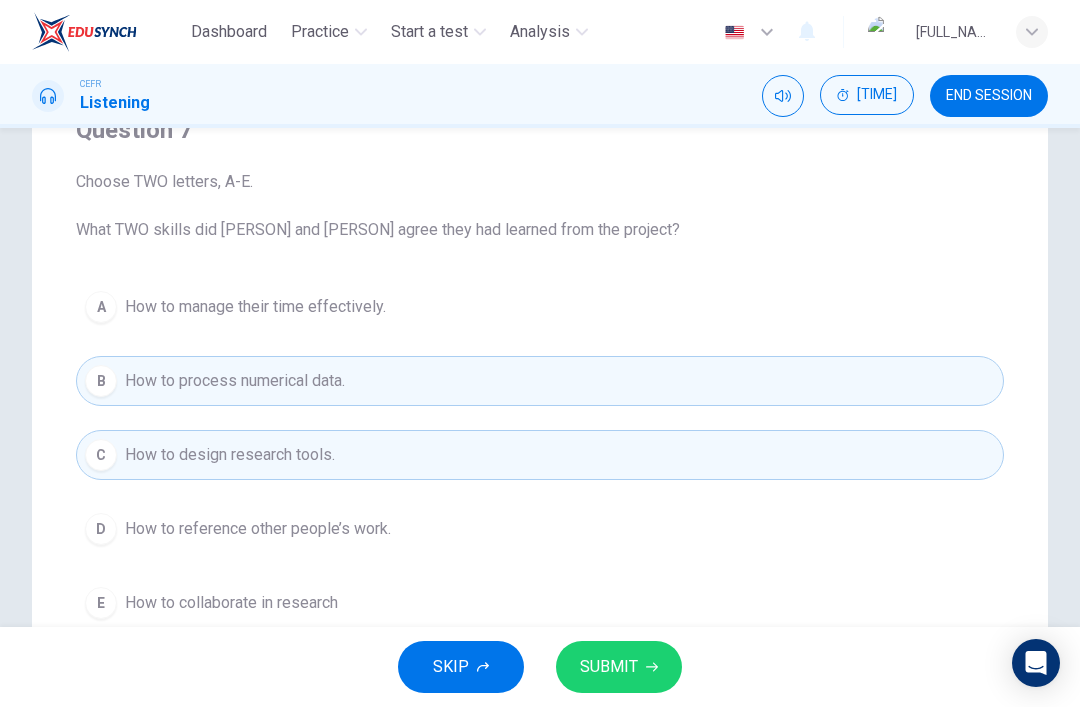 click on "SUBMIT" at bounding box center [619, 667] 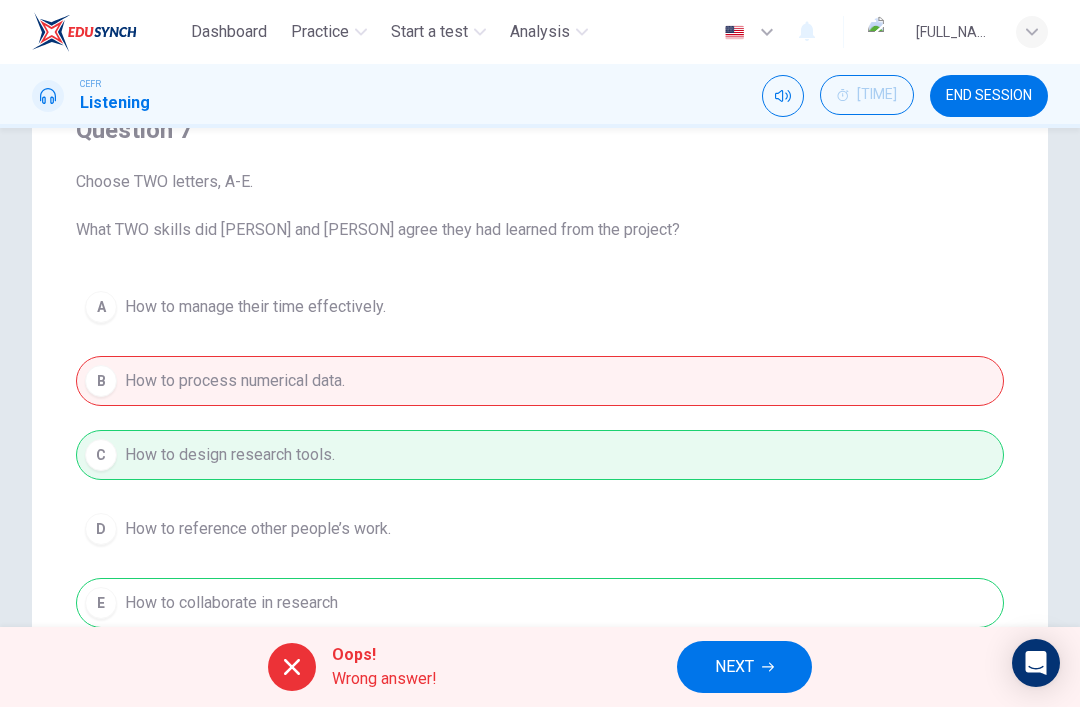 click on "NEXT" at bounding box center (744, 667) 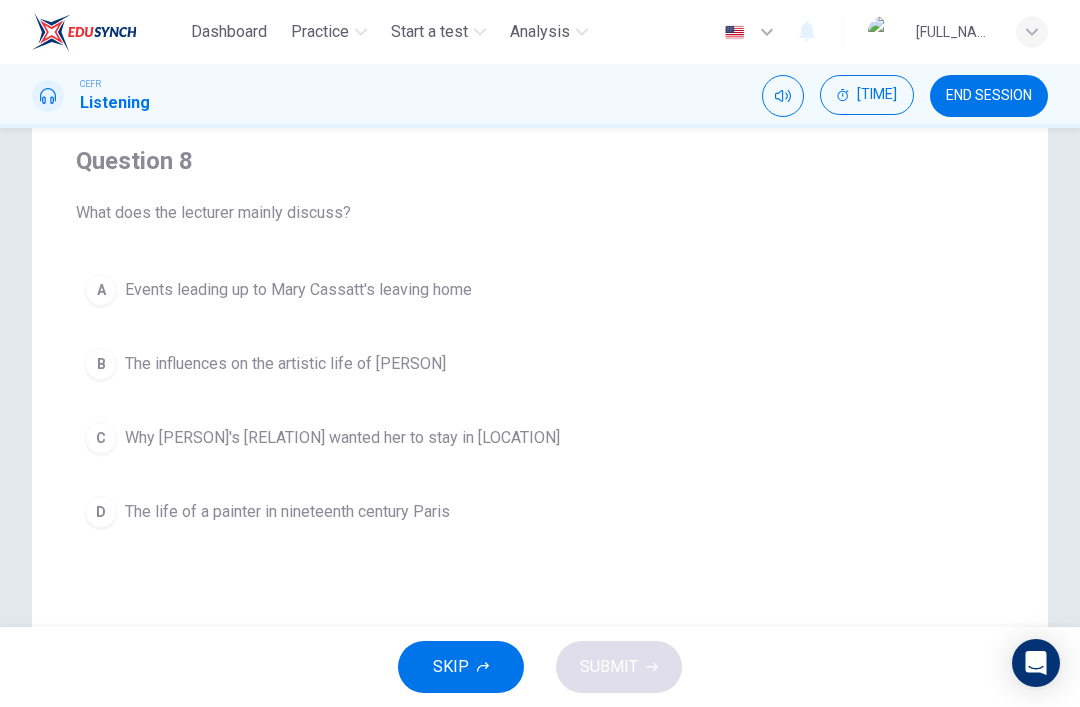 scroll, scrollTop: 154, scrollLeft: 0, axis: vertical 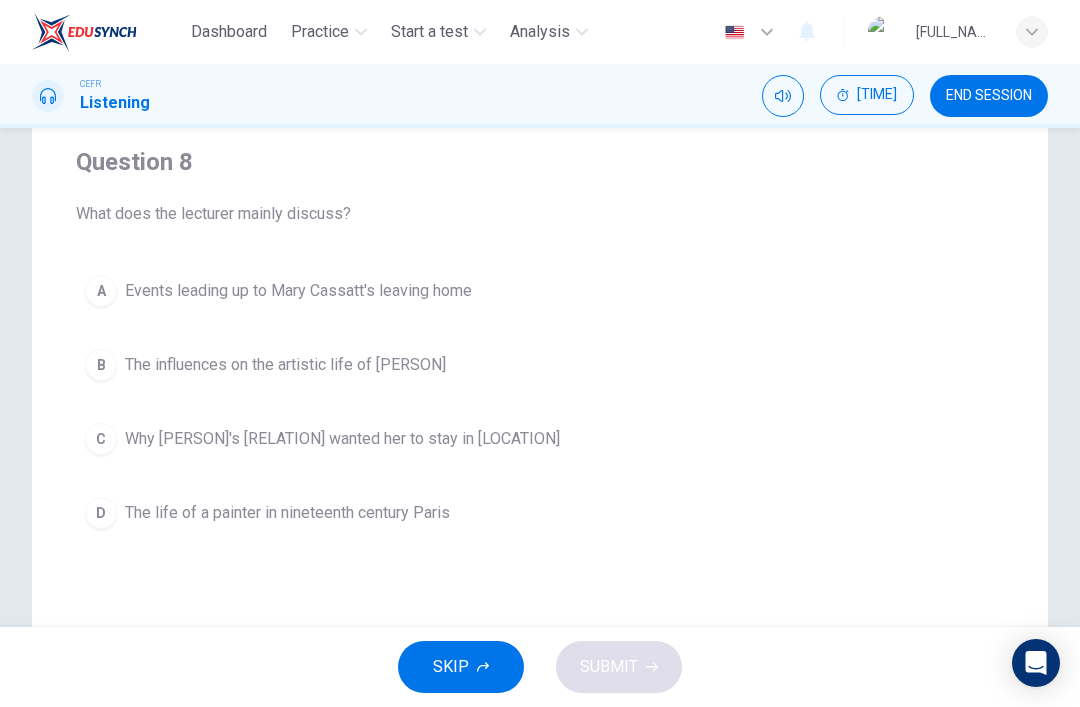 click on "A" at bounding box center [101, 291] 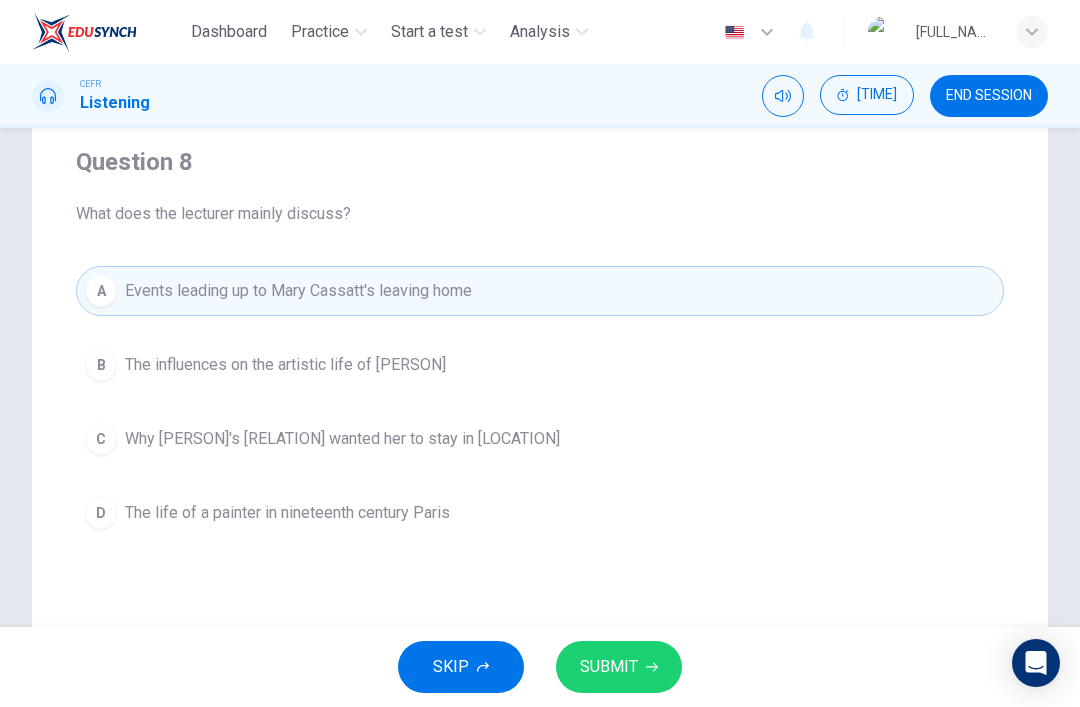 click on "SUBMIT" at bounding box center [619, 667] 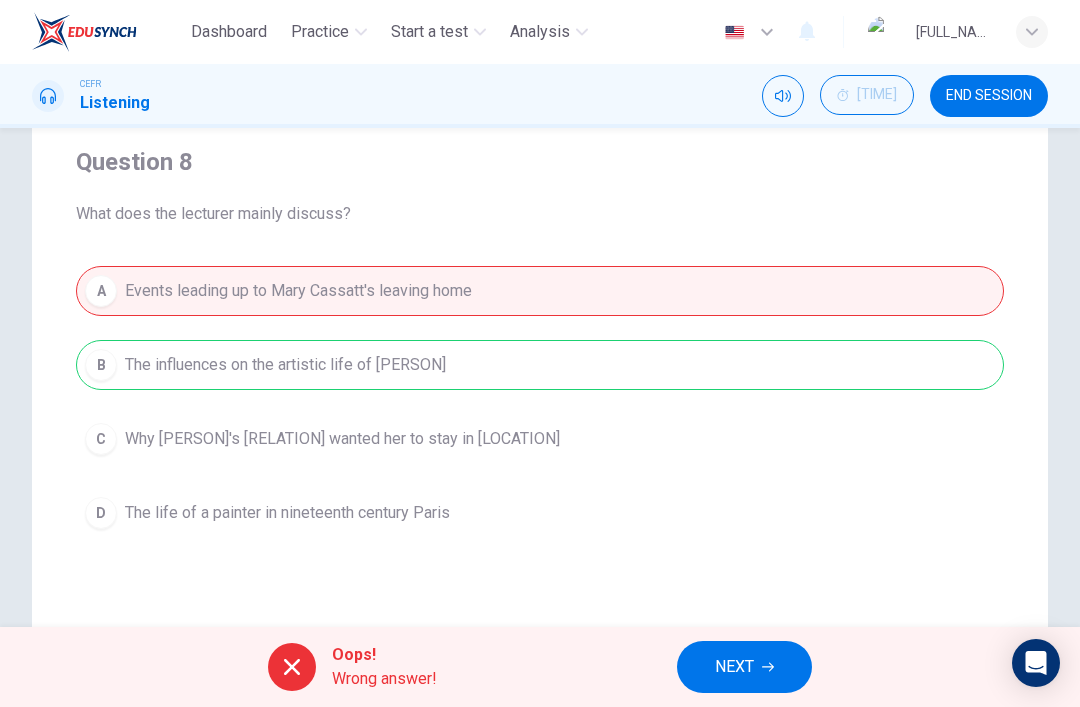 click on "NEXT" at bounding box center [734, 667] 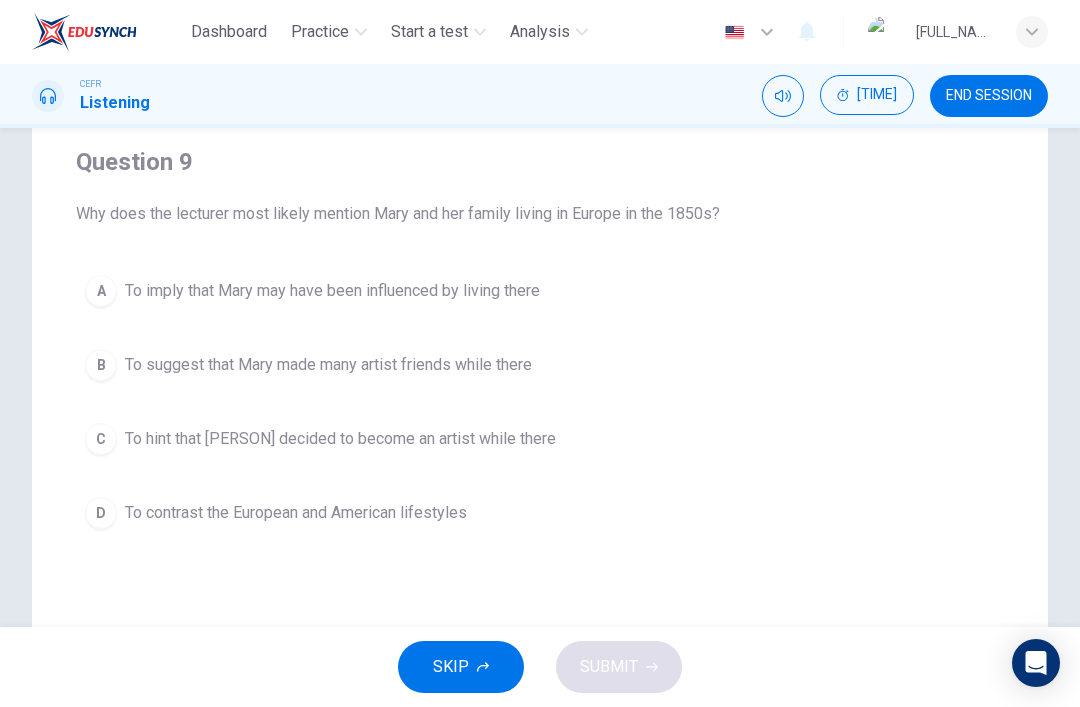 click on "B" at bounding box center [101, 291] 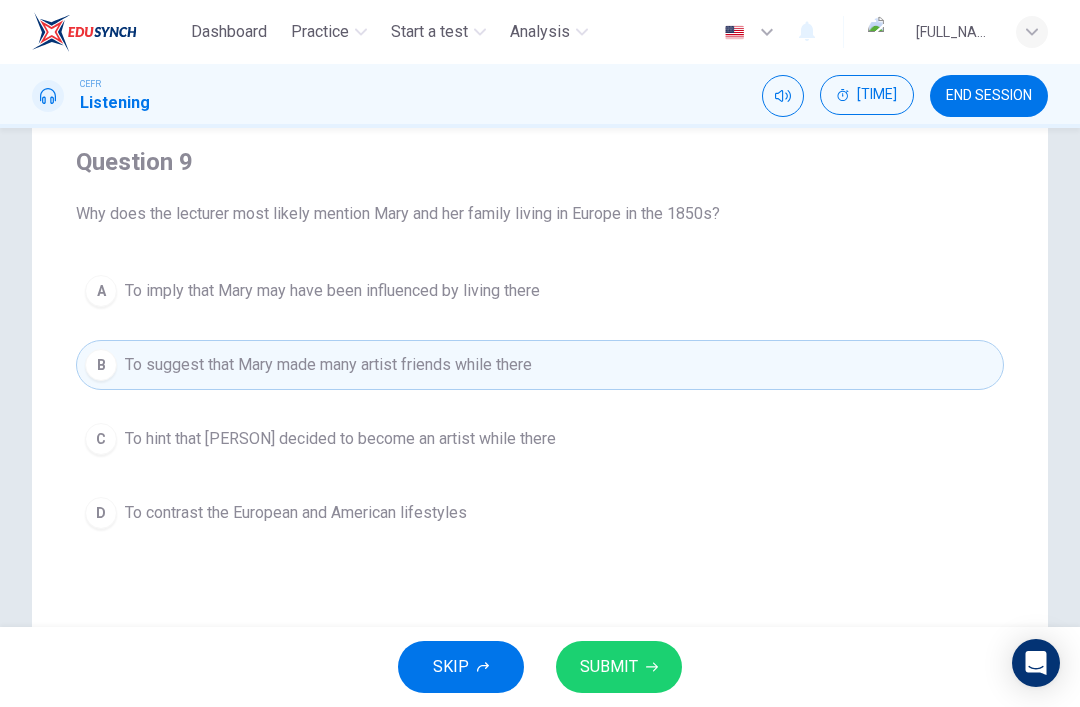 click on "SUBMIT" at bounding box center (609, 667) 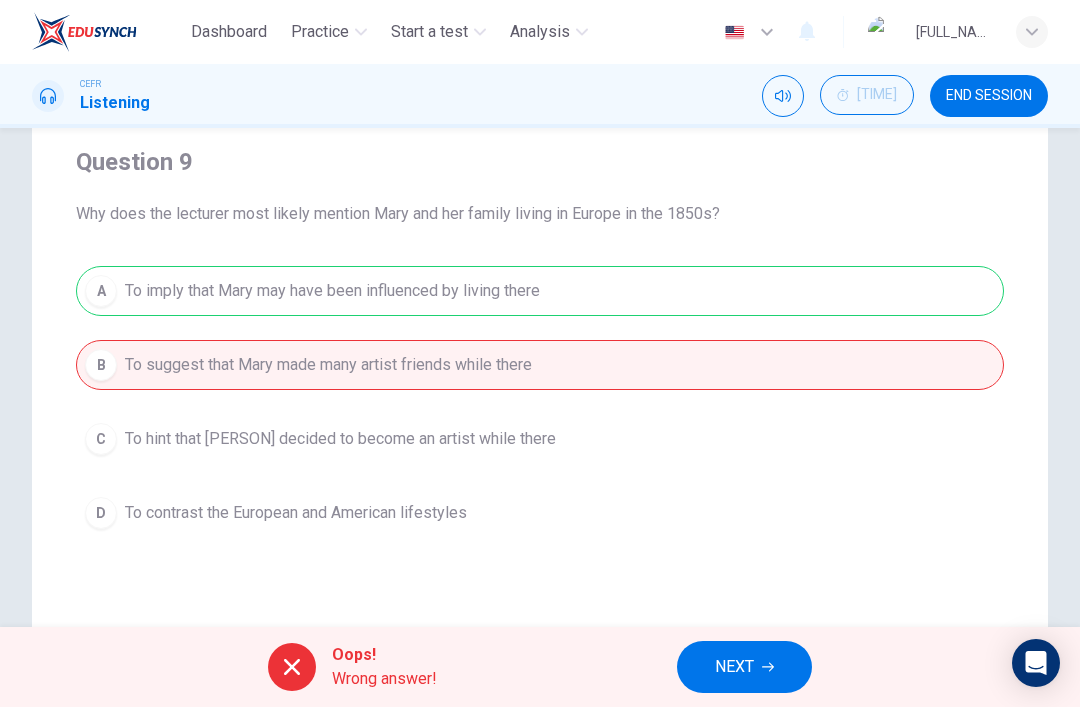 click on "NEXT" at bounding box center (734, 667) 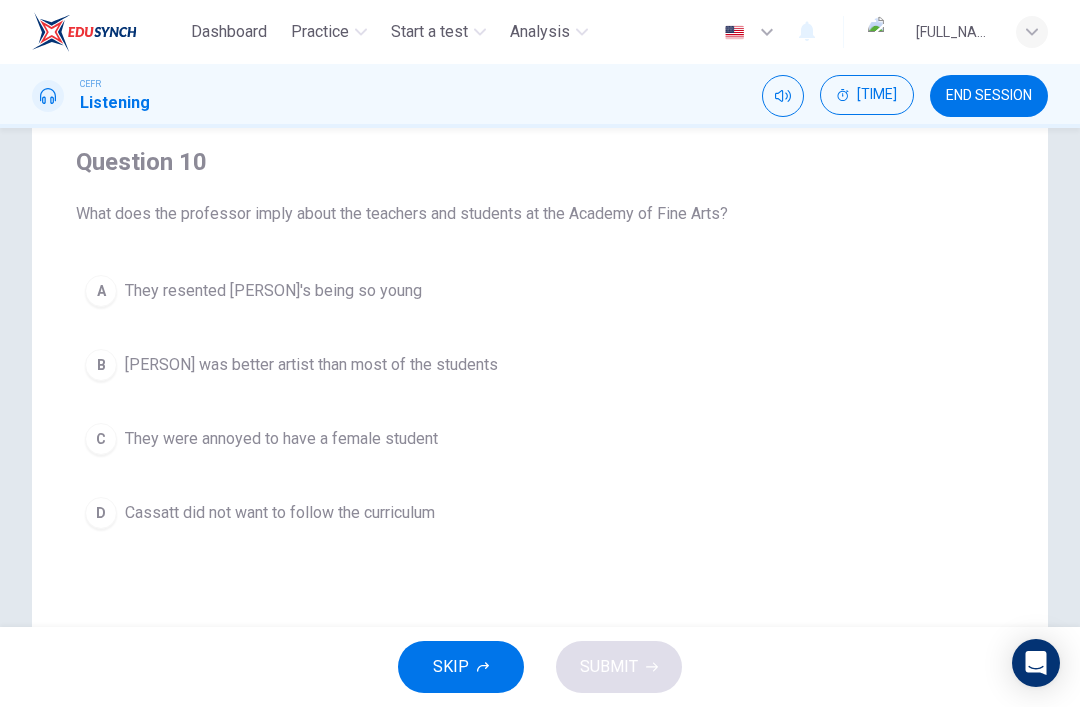 click on "They were annoyed to have a female student" at bounding box center (273, 291) 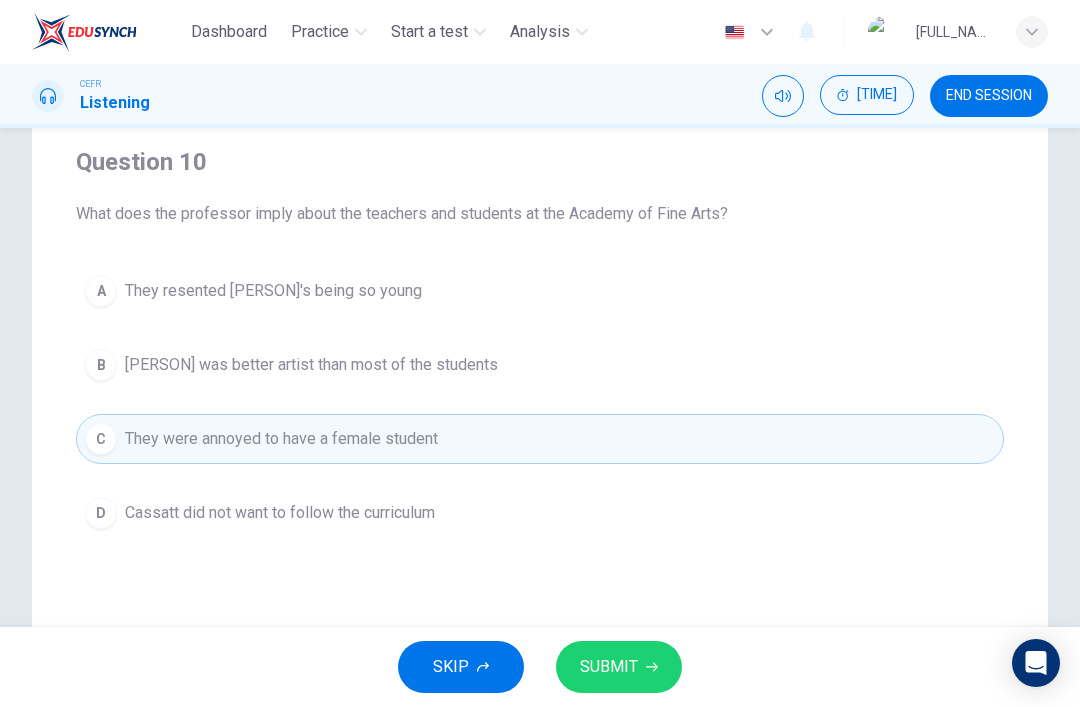 click on "SKIP" at bounding box center [461, 667] 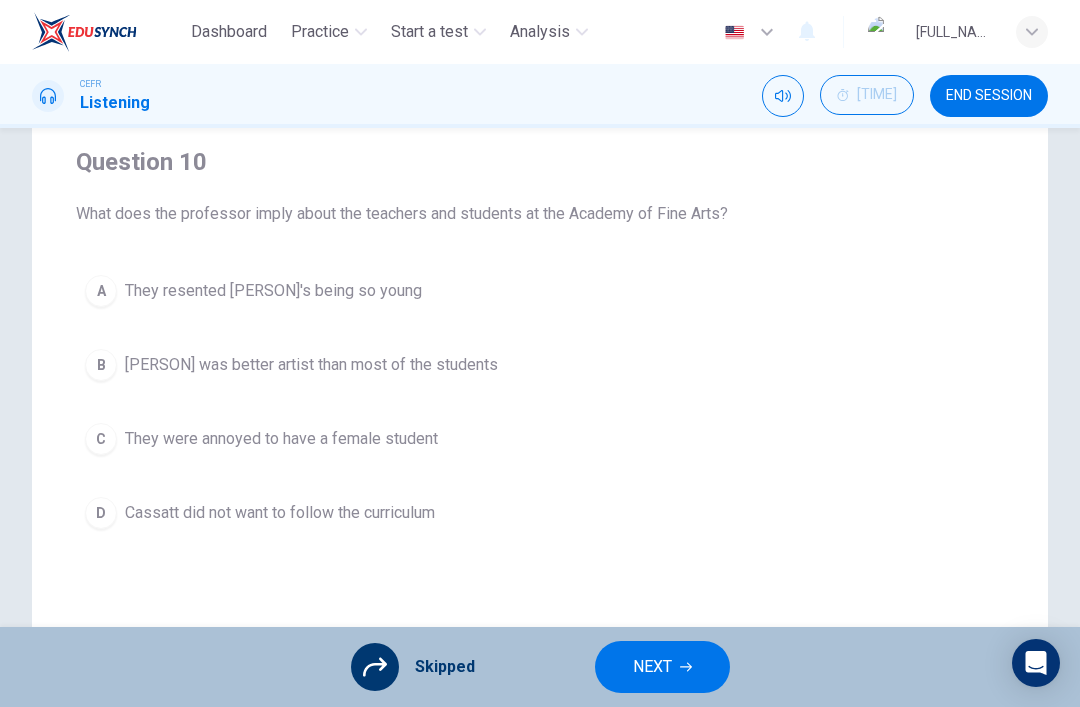 click on "NEXT" at bounding box center (652, 667) 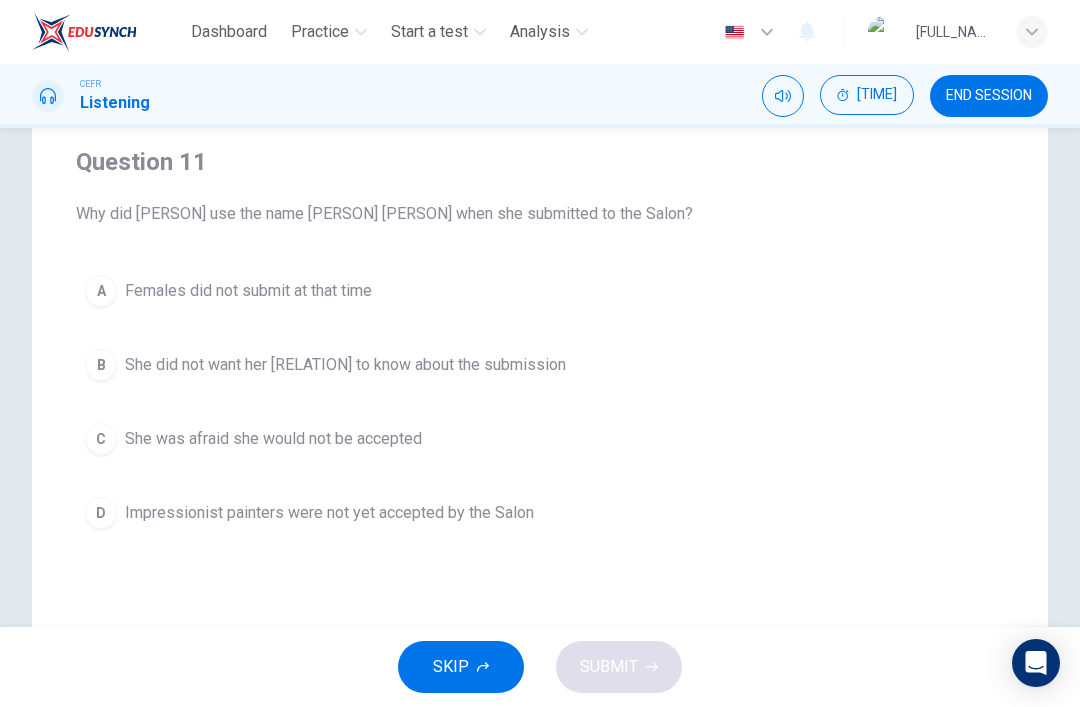 click on "B She did not want her [RELATION] to know about the submission" at bounding box center (540, 365) 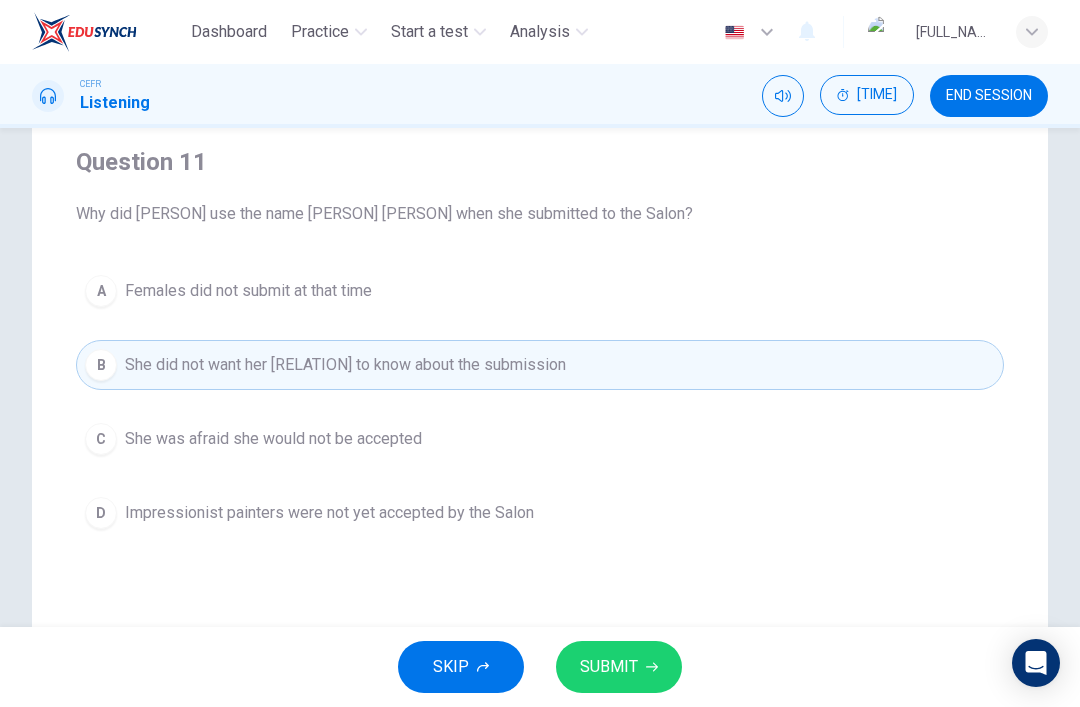 click on "SUBMIT" at bounding box center [619, 667] 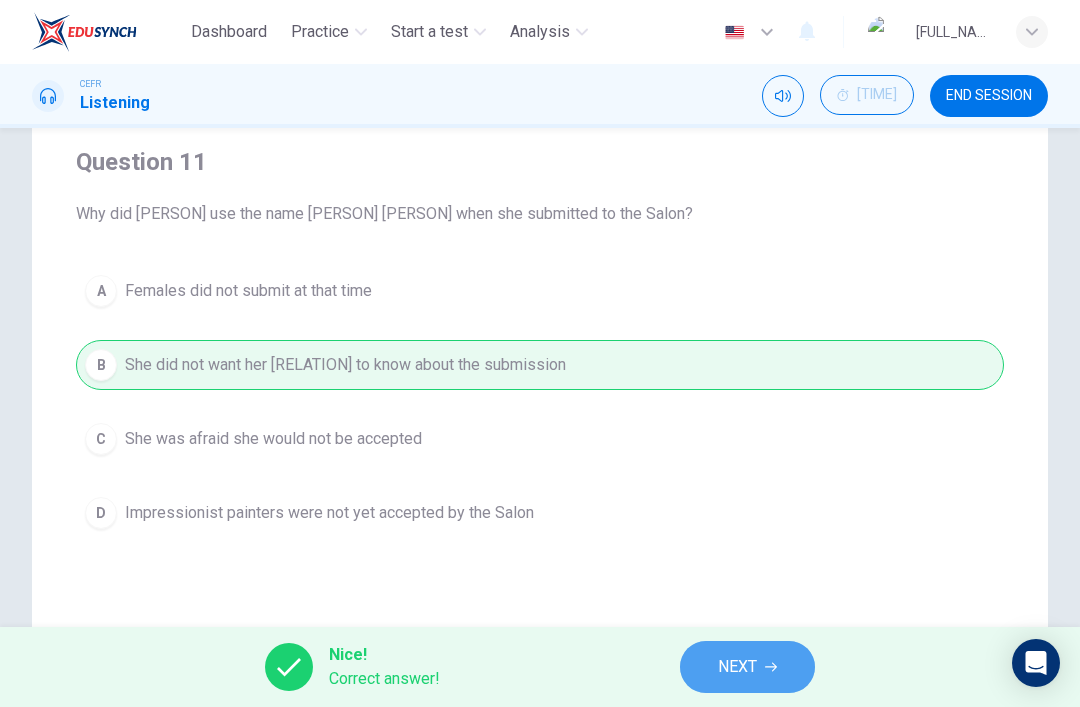 click on "NEXT" at bounding box center [747, 667] 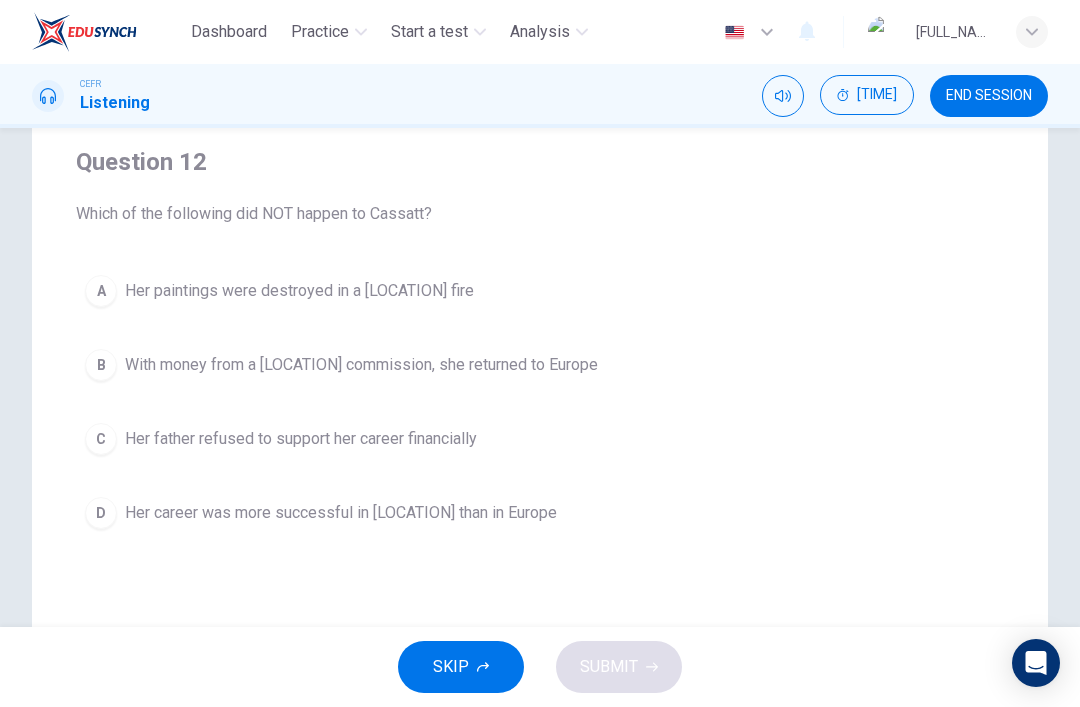 click on "D Her career was more successful in America than in Europe" at bounding box center (540, 513) 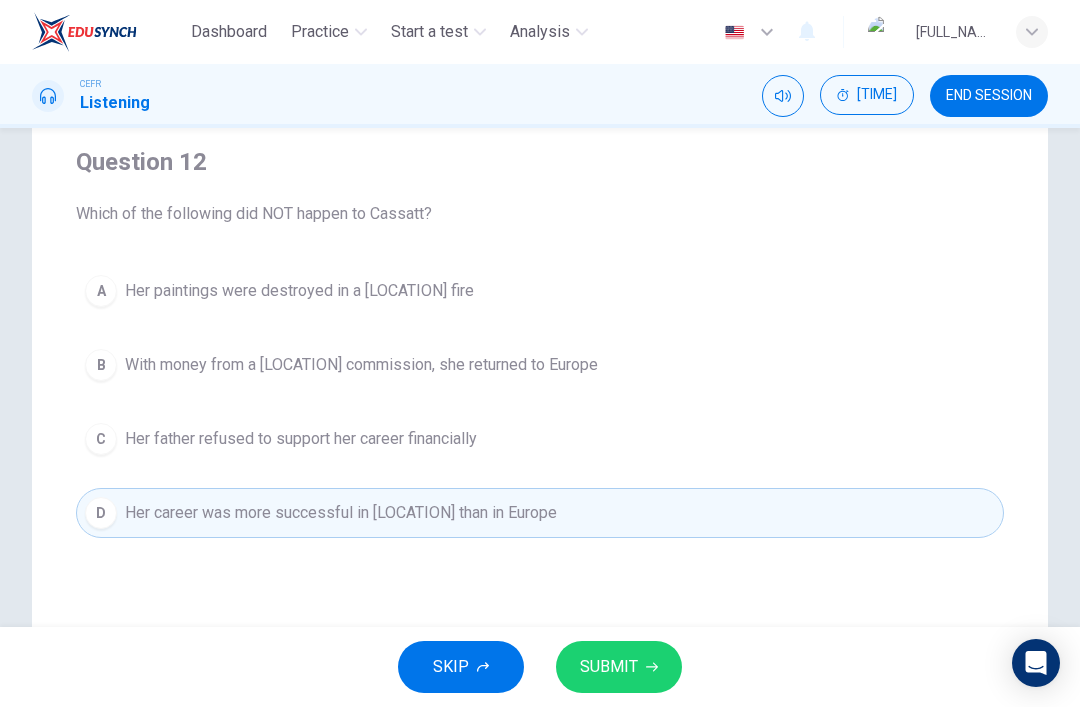 click on "SUBMIT" at bounding box center [619, 667] 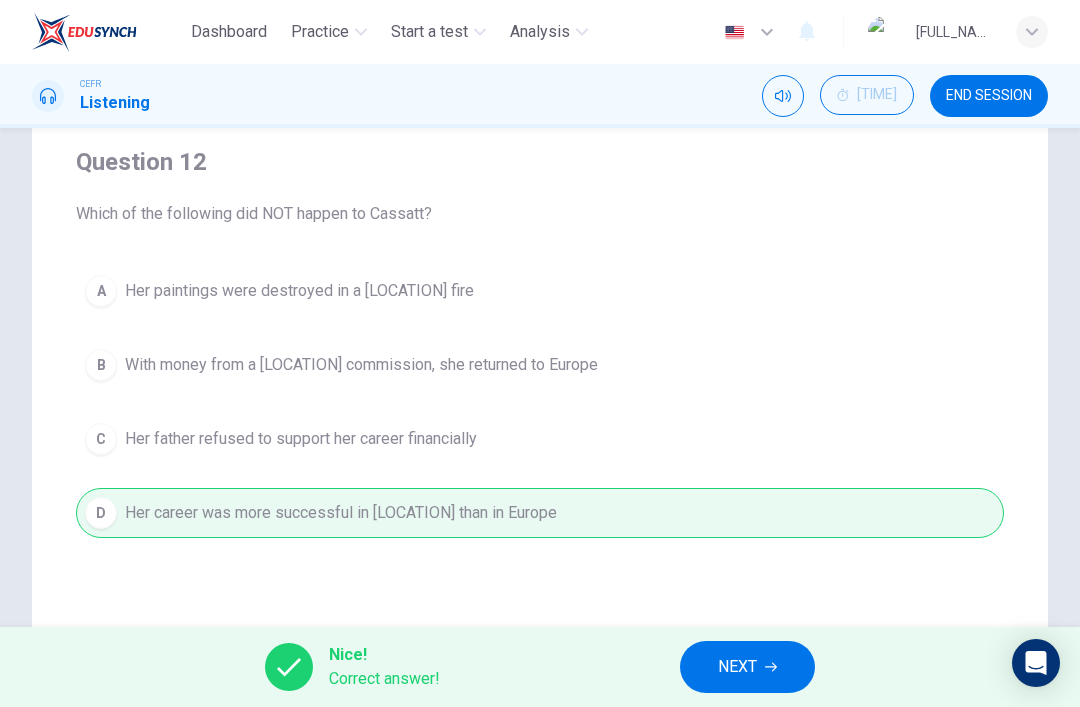 click on "NEXT" at bounding box center (737, 667) 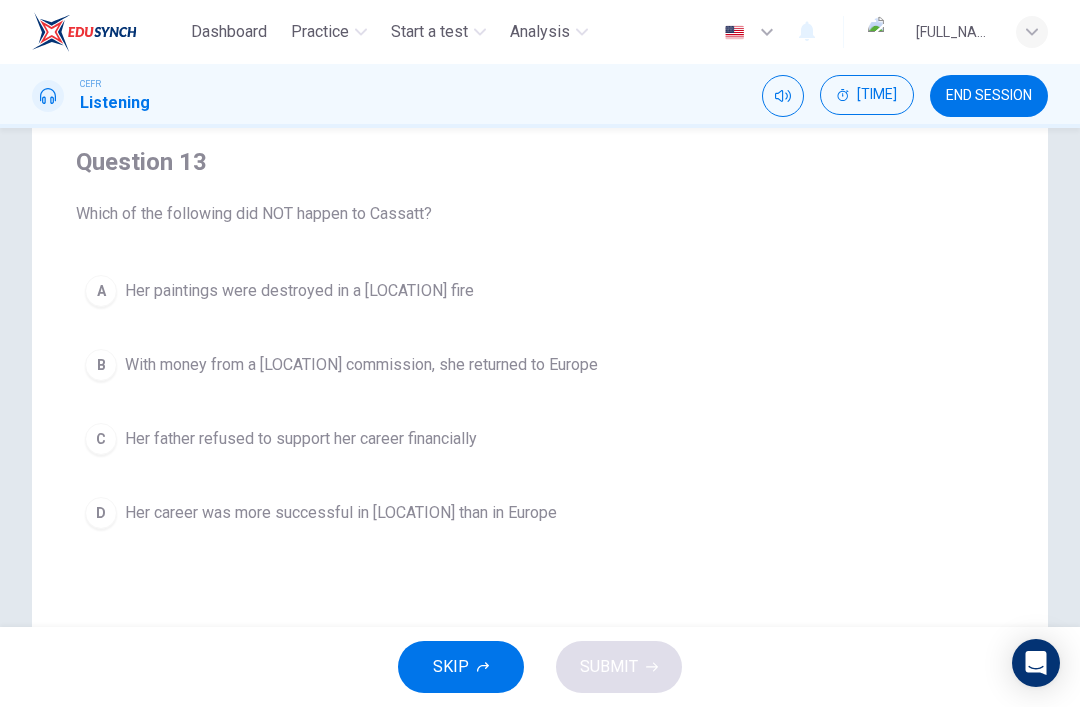 click on "D Her career was more successful in America than in Europe" at bounding box center (540, 513) 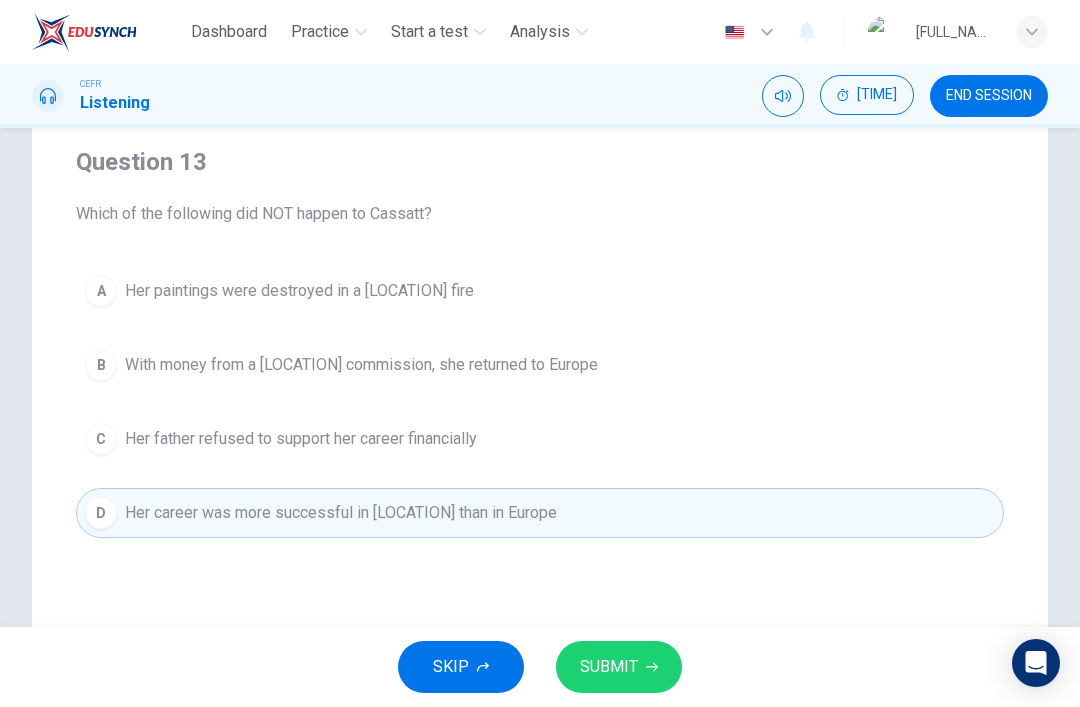 click on "SUBMIT" at bounding box center [609, 667] 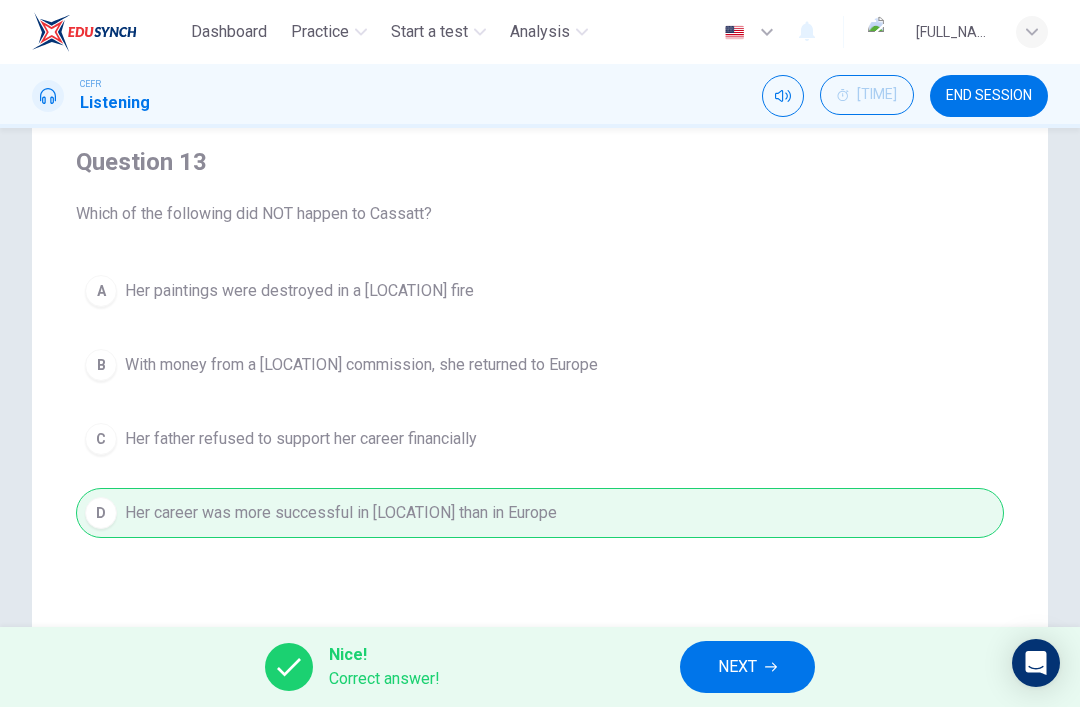 click on "NEXT" at bounding box center (737, 667) 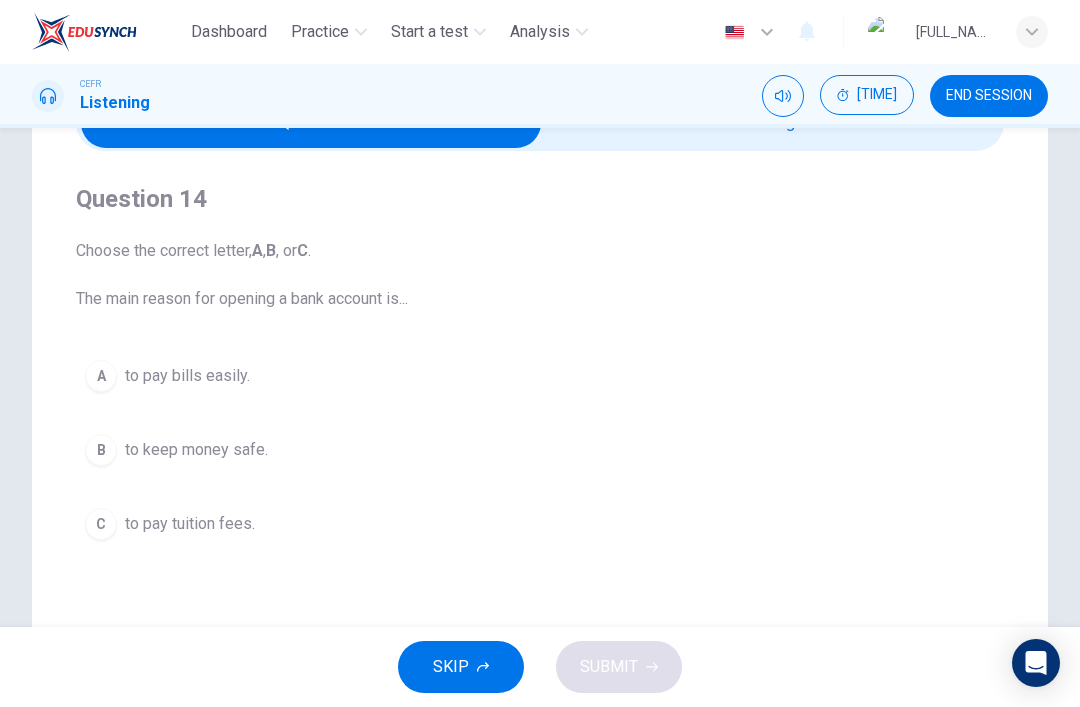 scroll, scrollTop: 118, scrollLeft: 0, axis: vertical 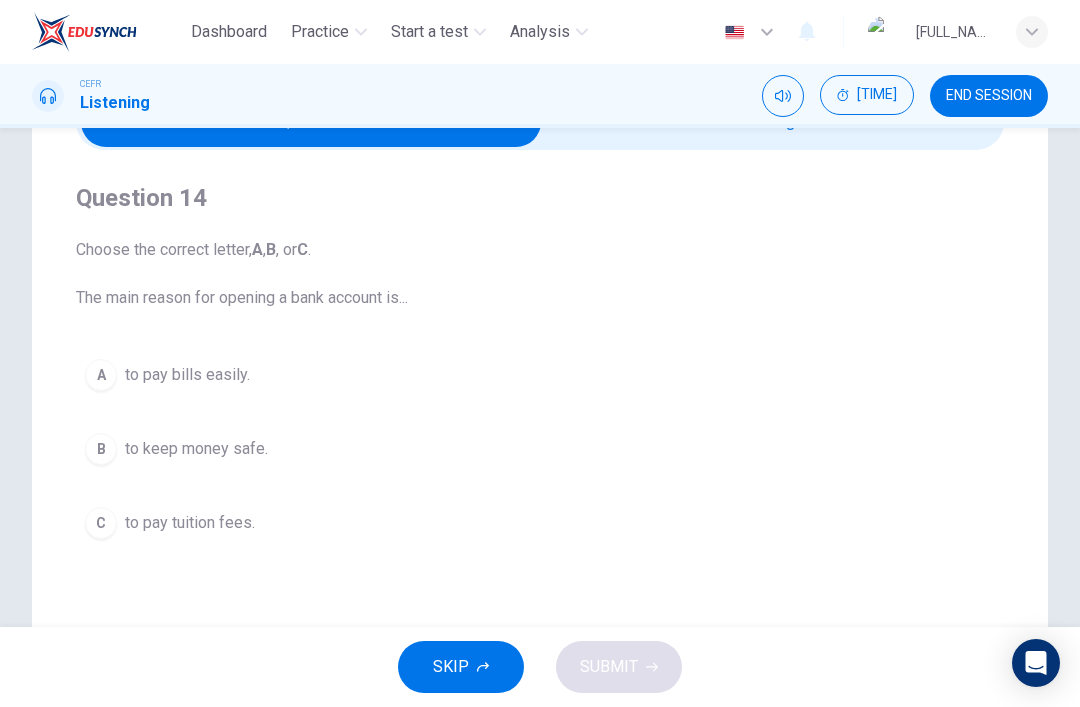 click on "A to pay bills easily. B to keep money safe. C to pay tuition fees." at bounding box center [540, 449] 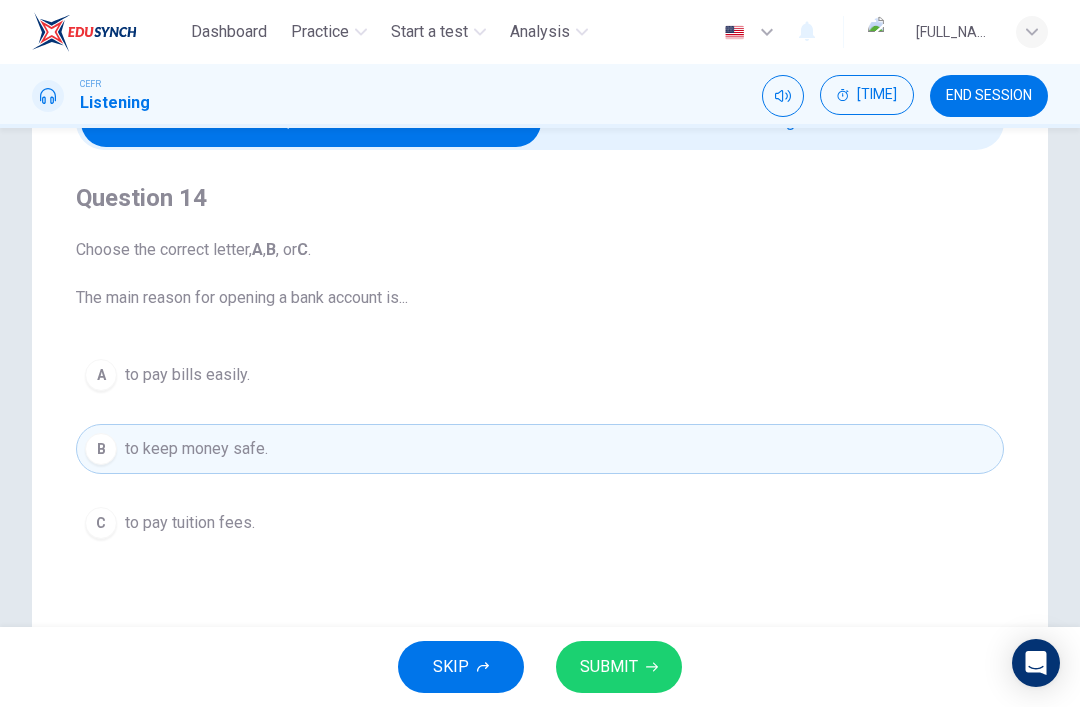 click on "A to pay bills easily." at bounding box center [540, 375] 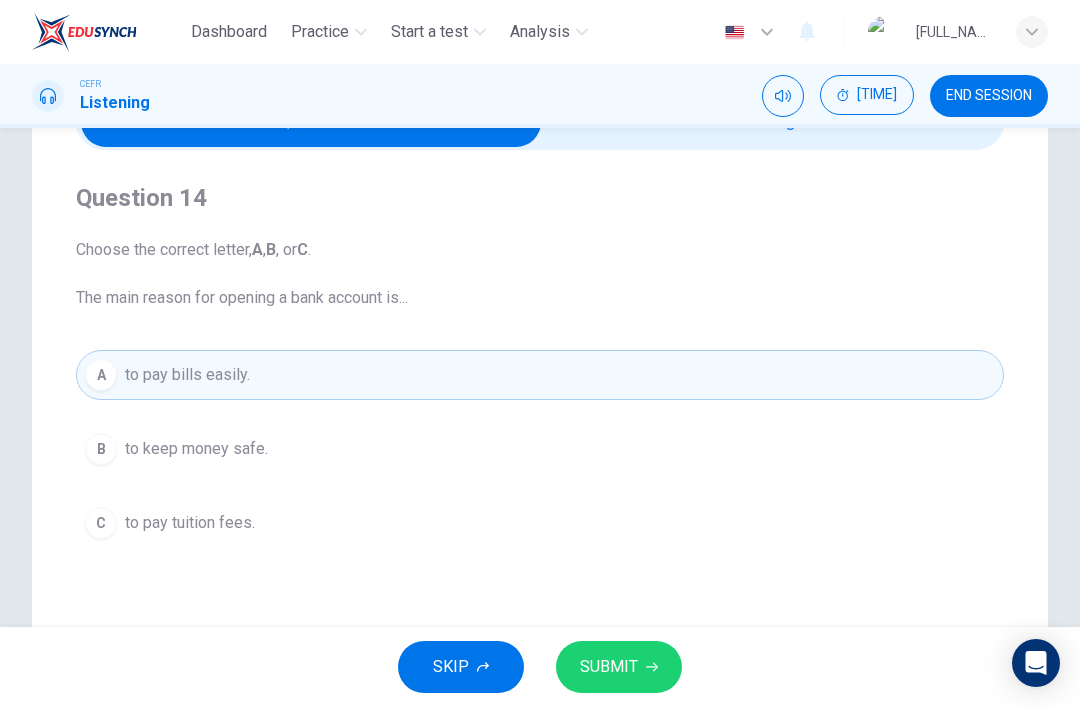 click on "B to keep money safe." at bounding box center [540, 449] 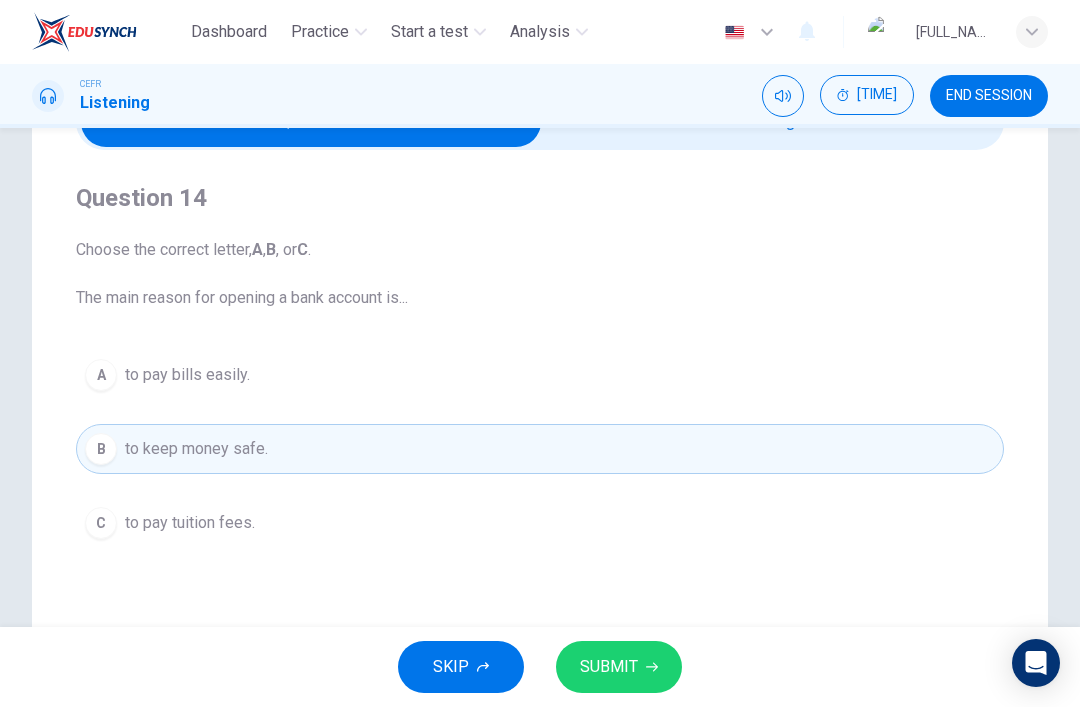 click on "SKIP SUBMIT" at bounding box center [540, 667] 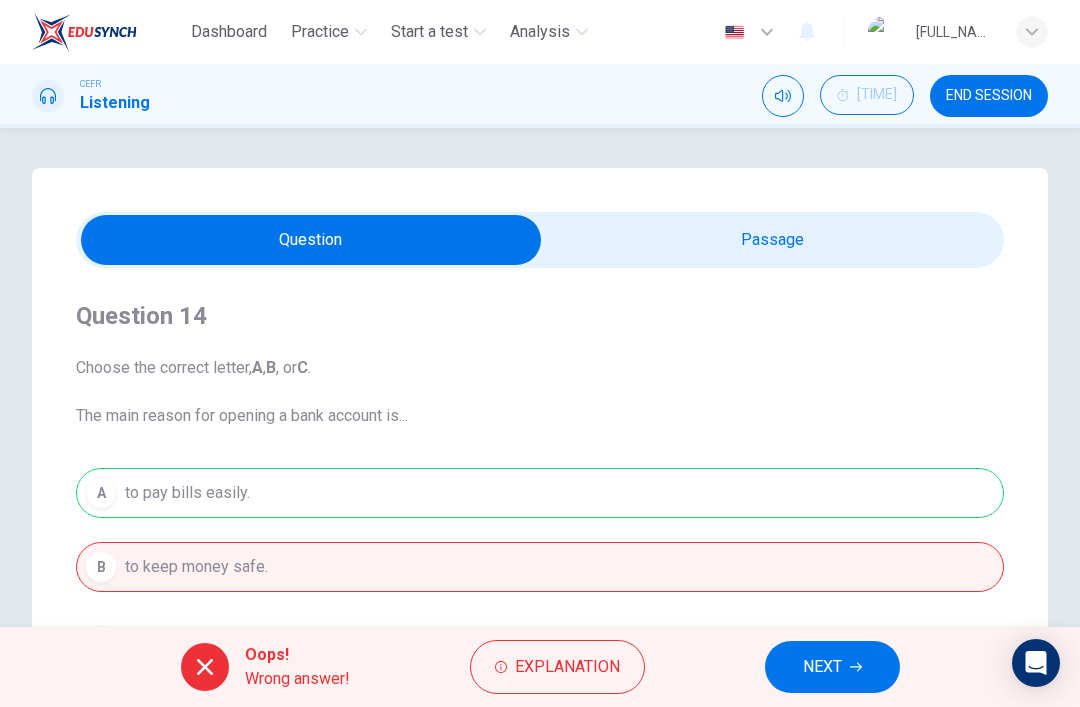 scroll, scrollTop: 0, scrollLeft: 0, axis: both 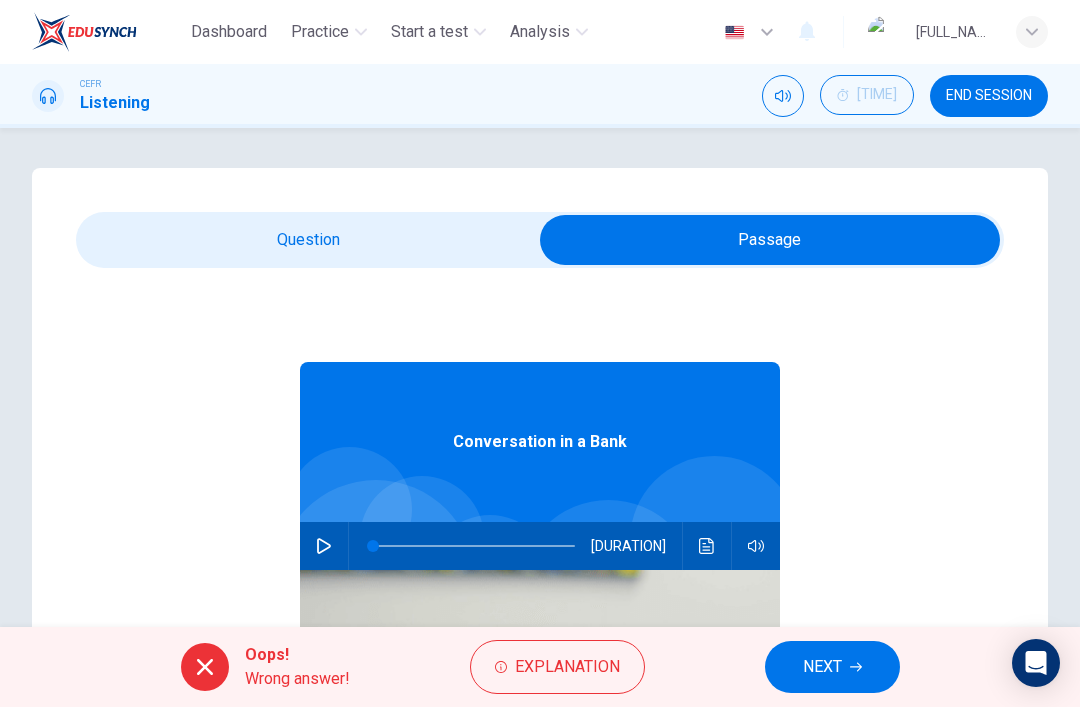 click on "END SESSION" at bounding box center (989, 96) 